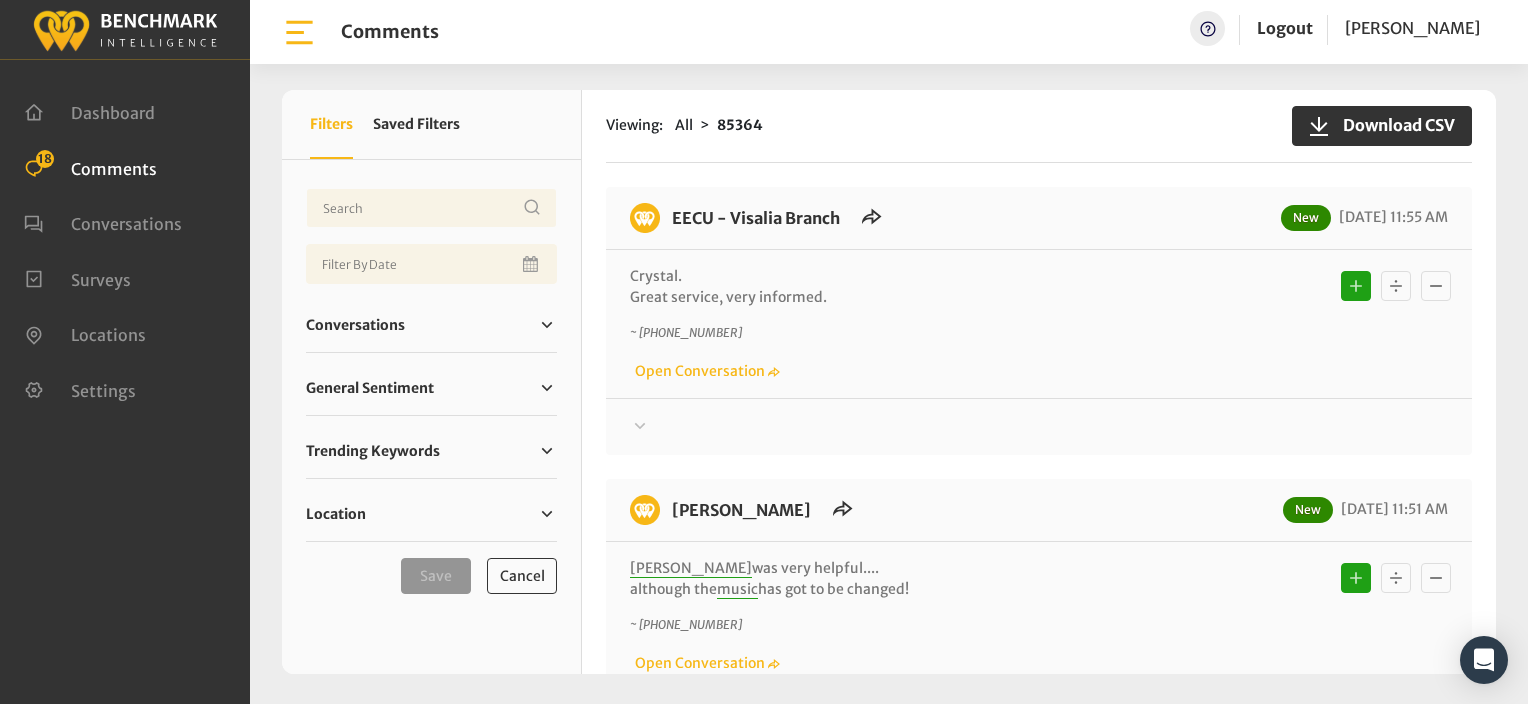 scroll, scrollTop: 0, scrollLeft: 0, axis: both 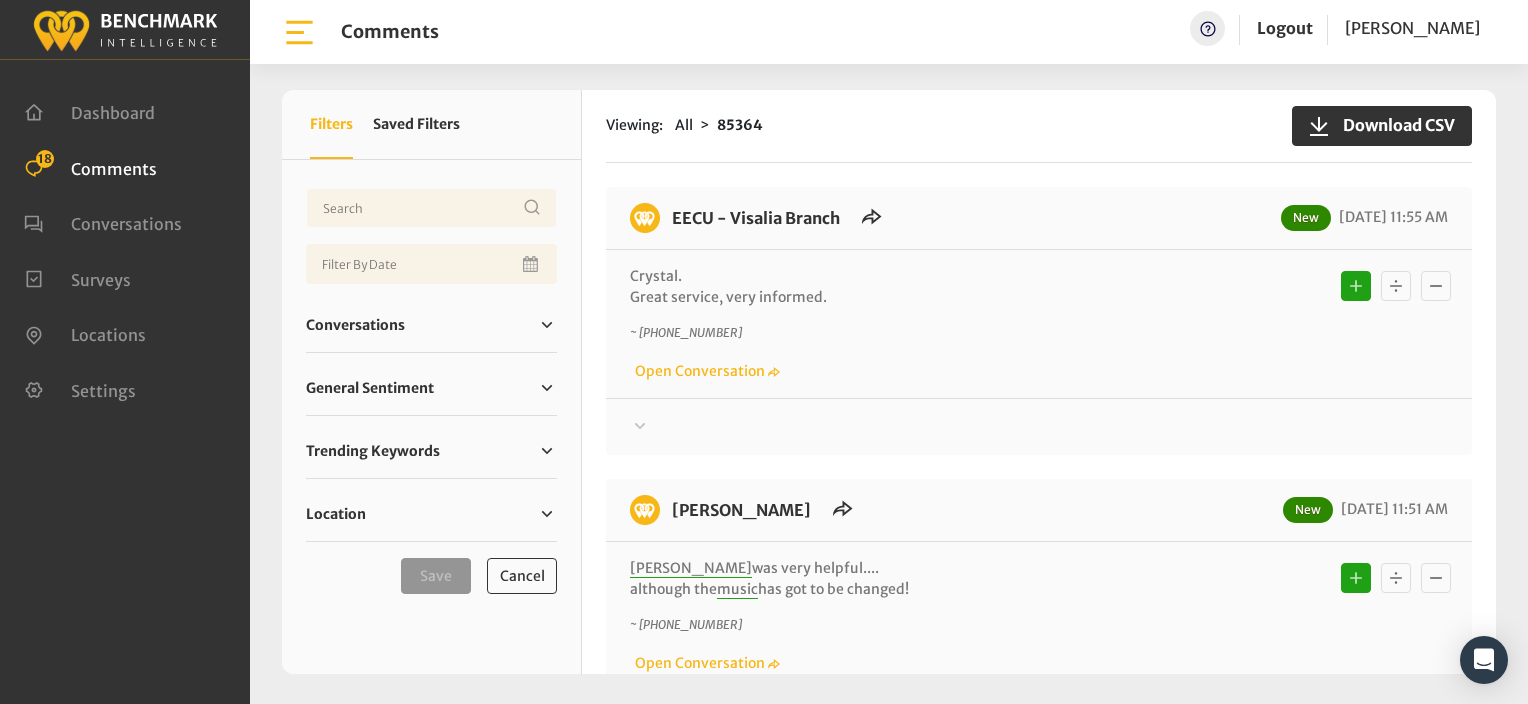 click on "Viewing:
All
85364
Download CSV" 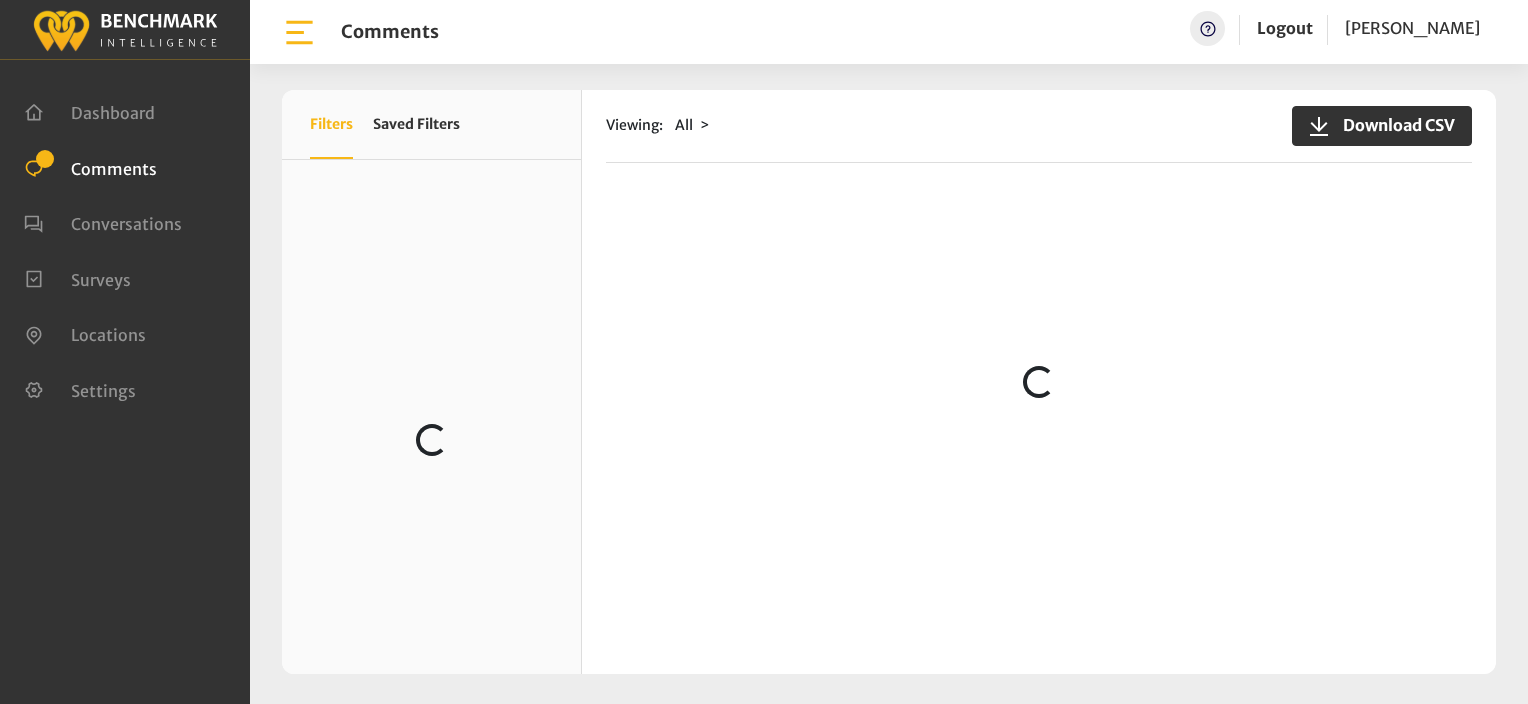 scroll, scrollTop: 0, scrollLeft: 0, axis: both 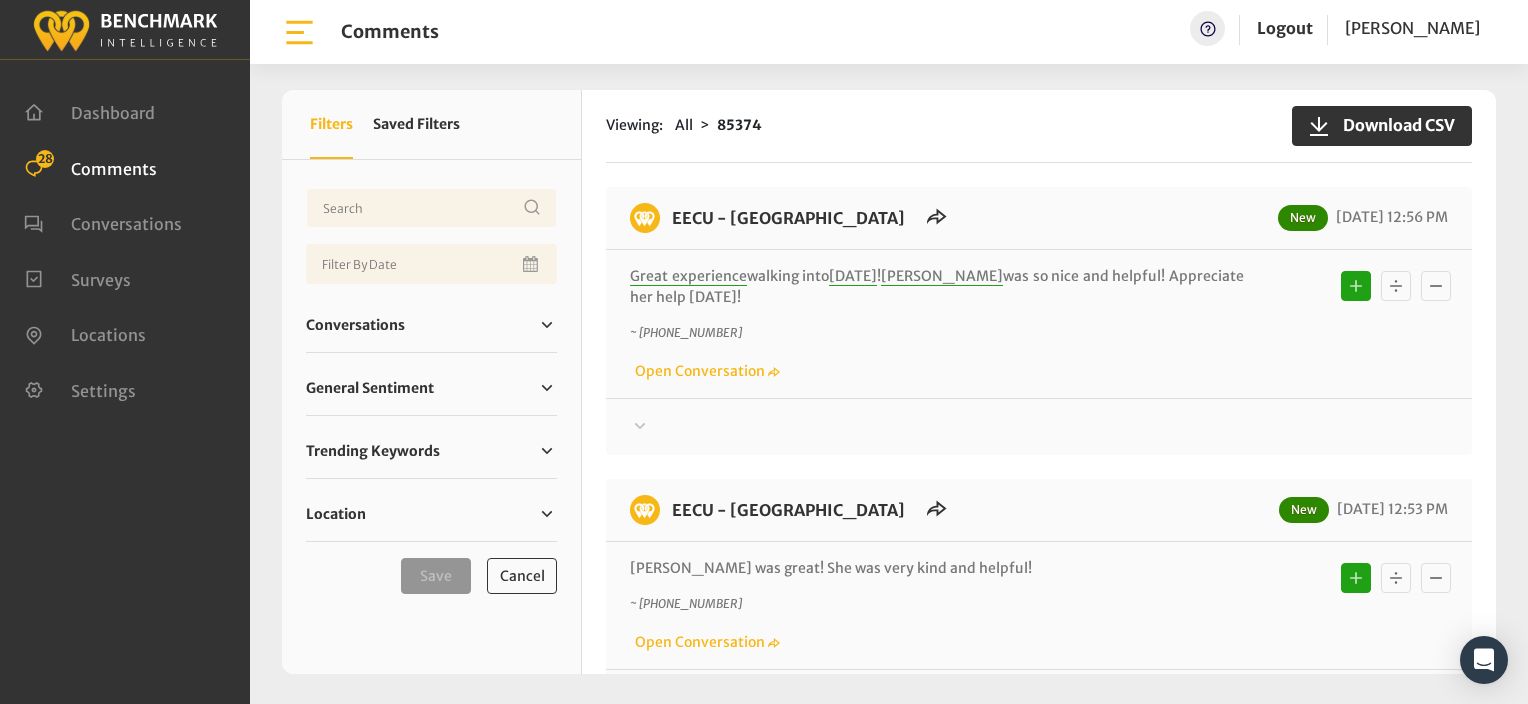 click on "Viewing:
All
85374
Download CSV
EECU - Clinton Way
New
07/03/2025 12:56 PM
Great experience  walking into  today !  Christina" 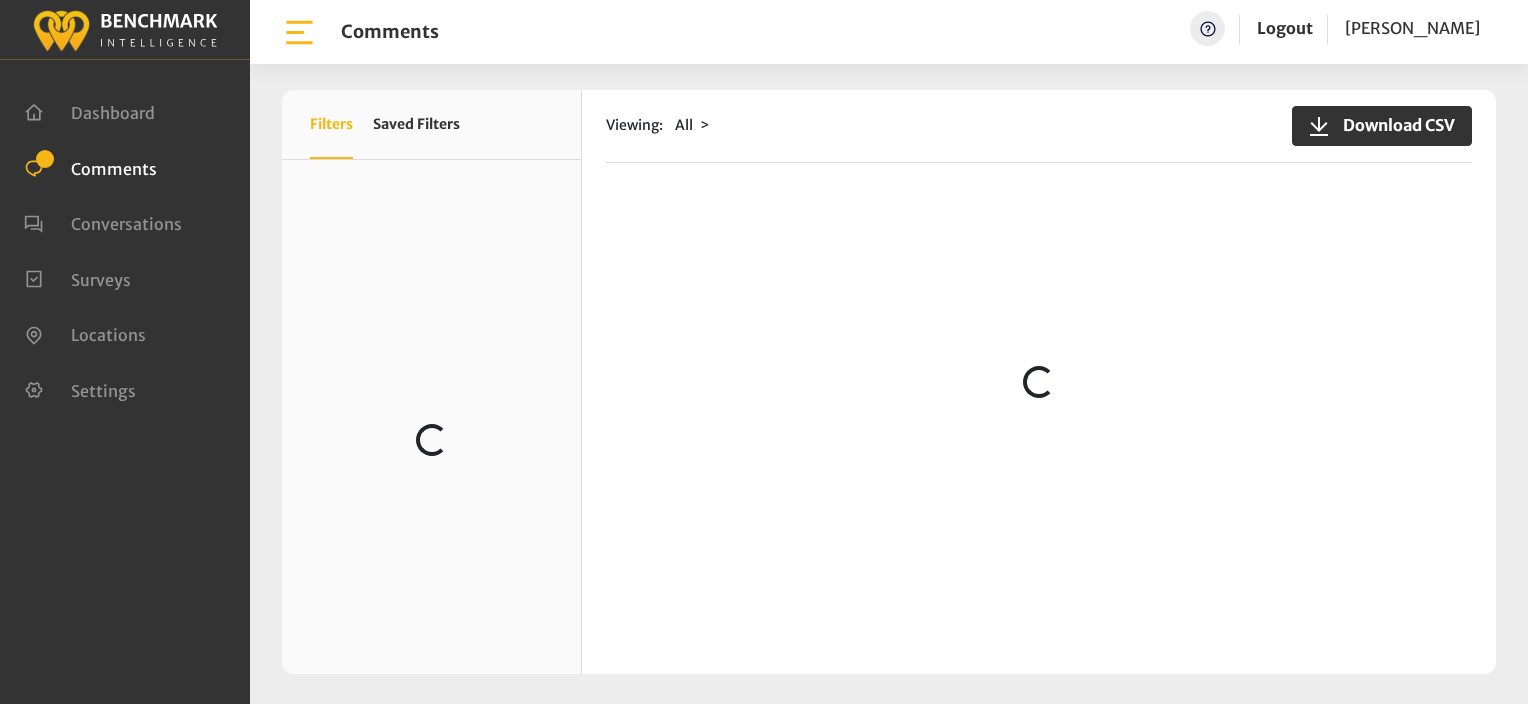 scroll, scrollTop: 0, scrollLeft: 0, axis: both 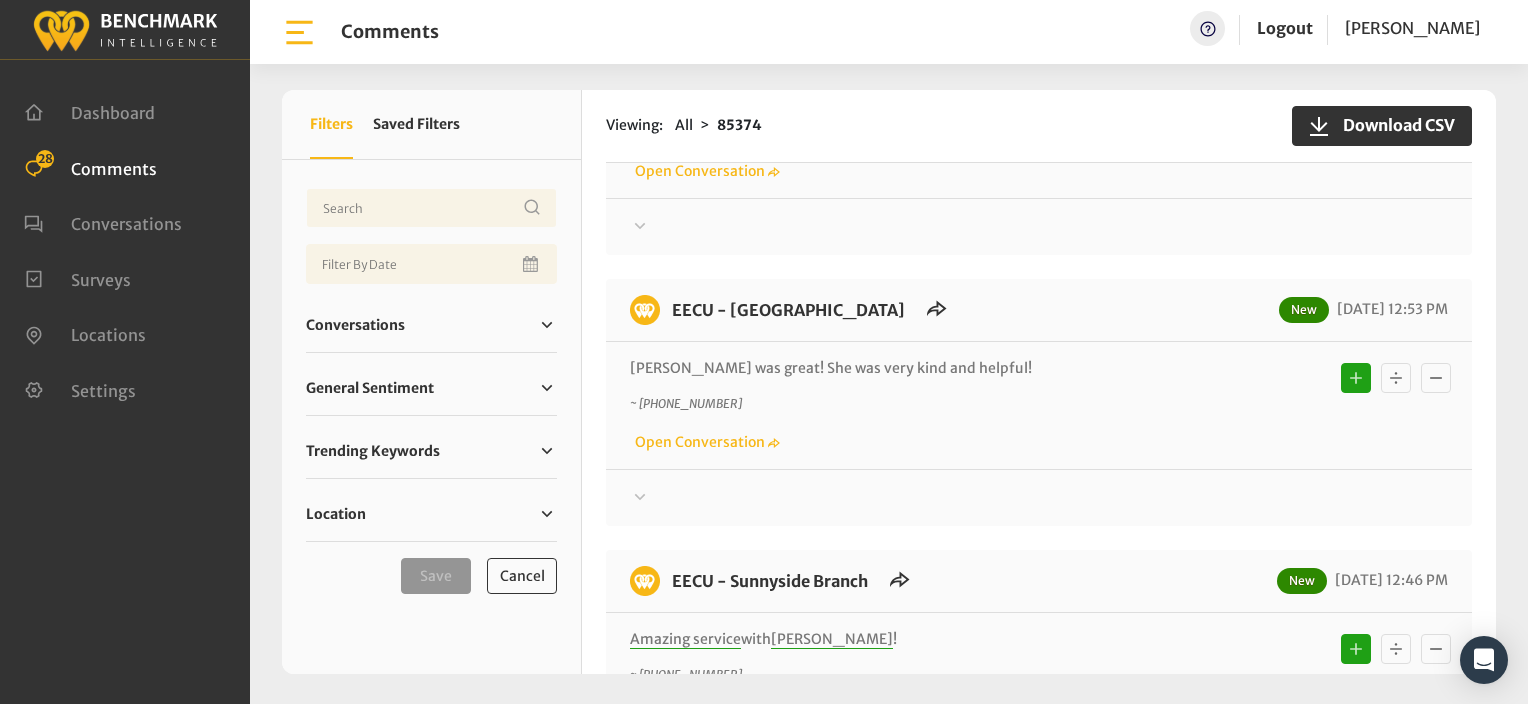 click at bounding box center [1039, 227] 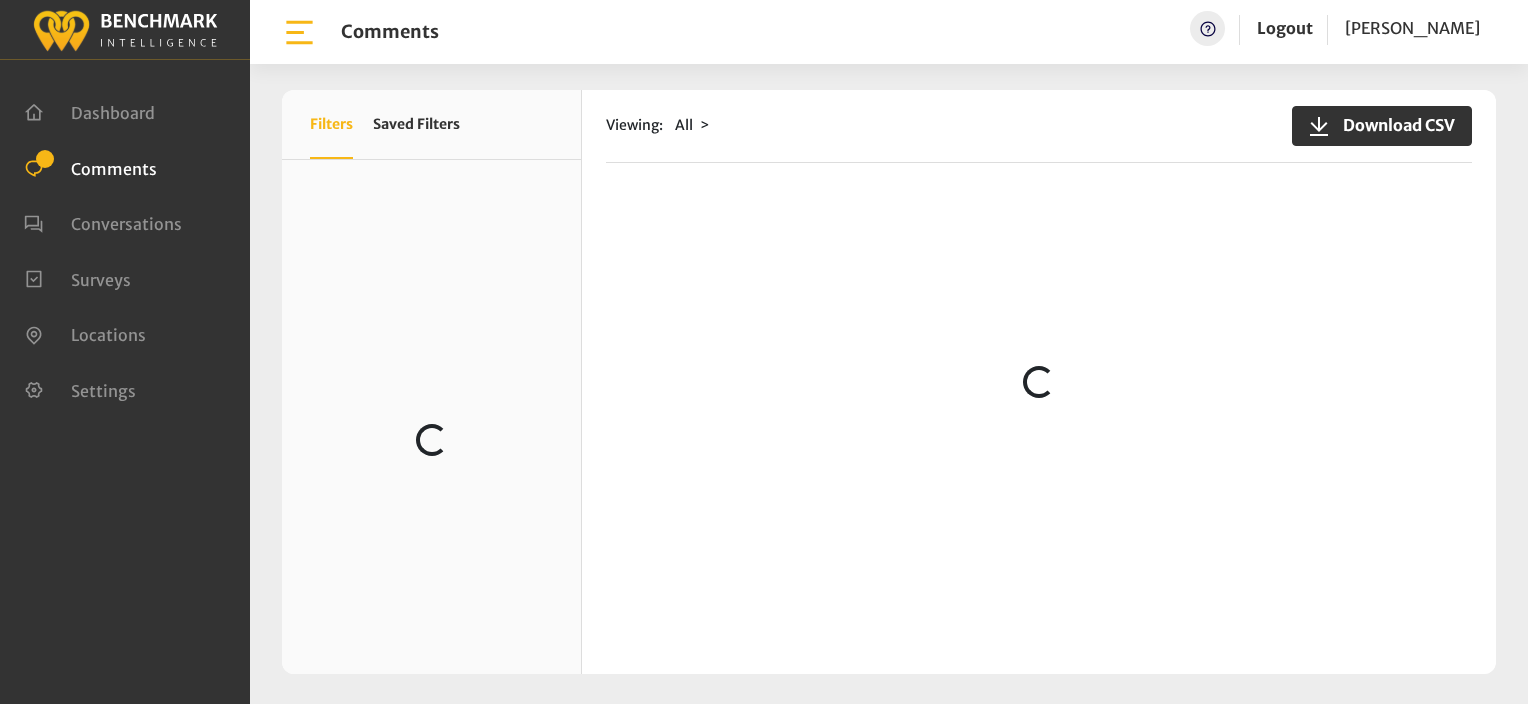 scroll, scrollTop: 0, scrollLeft: 0, axis: both 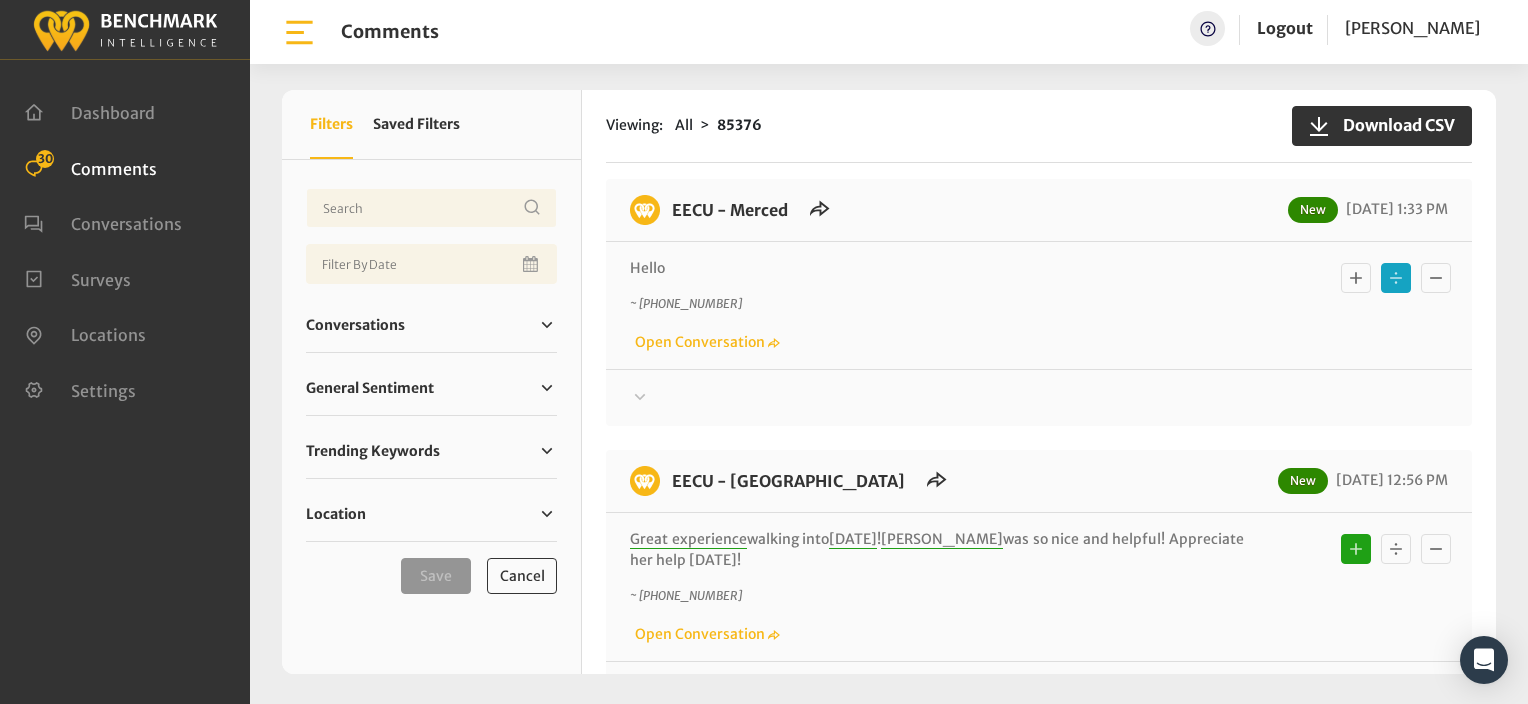 click 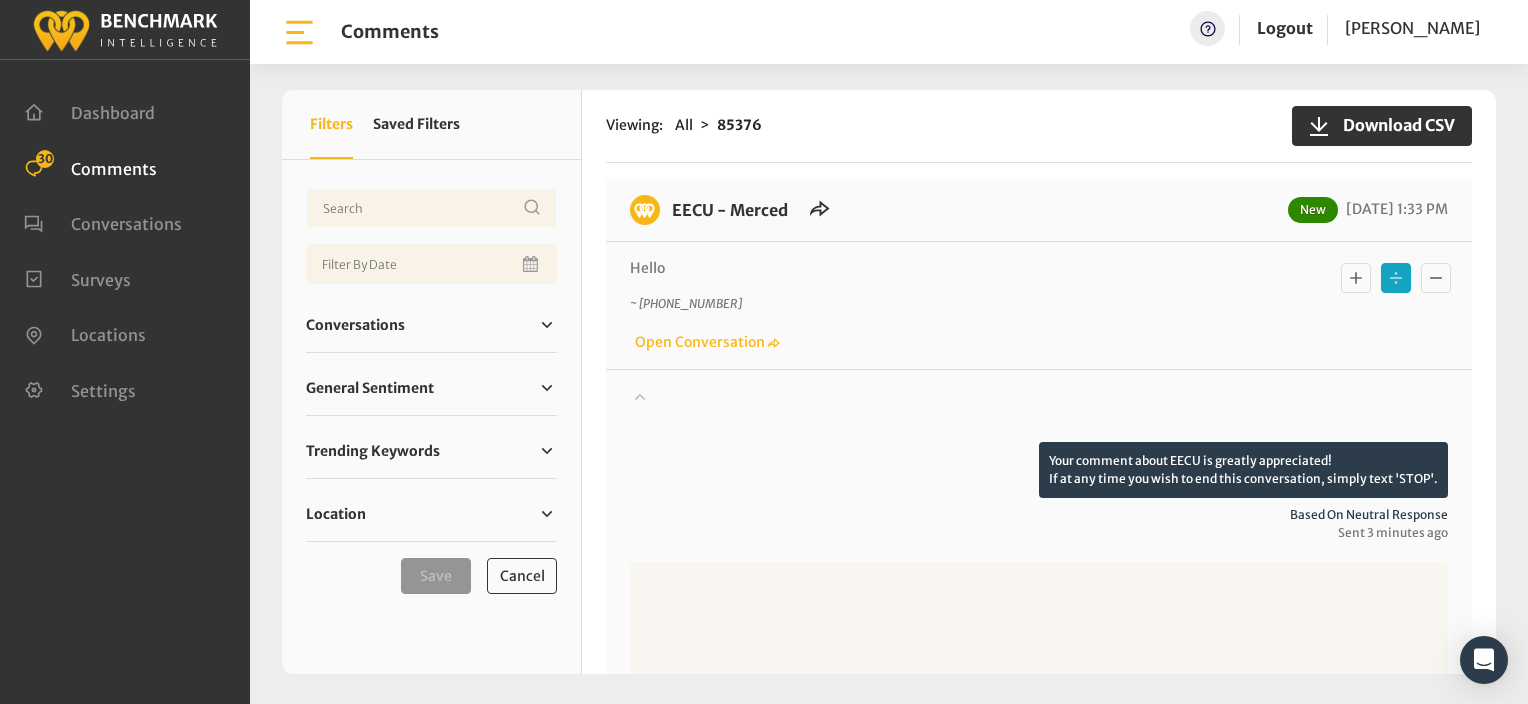 click 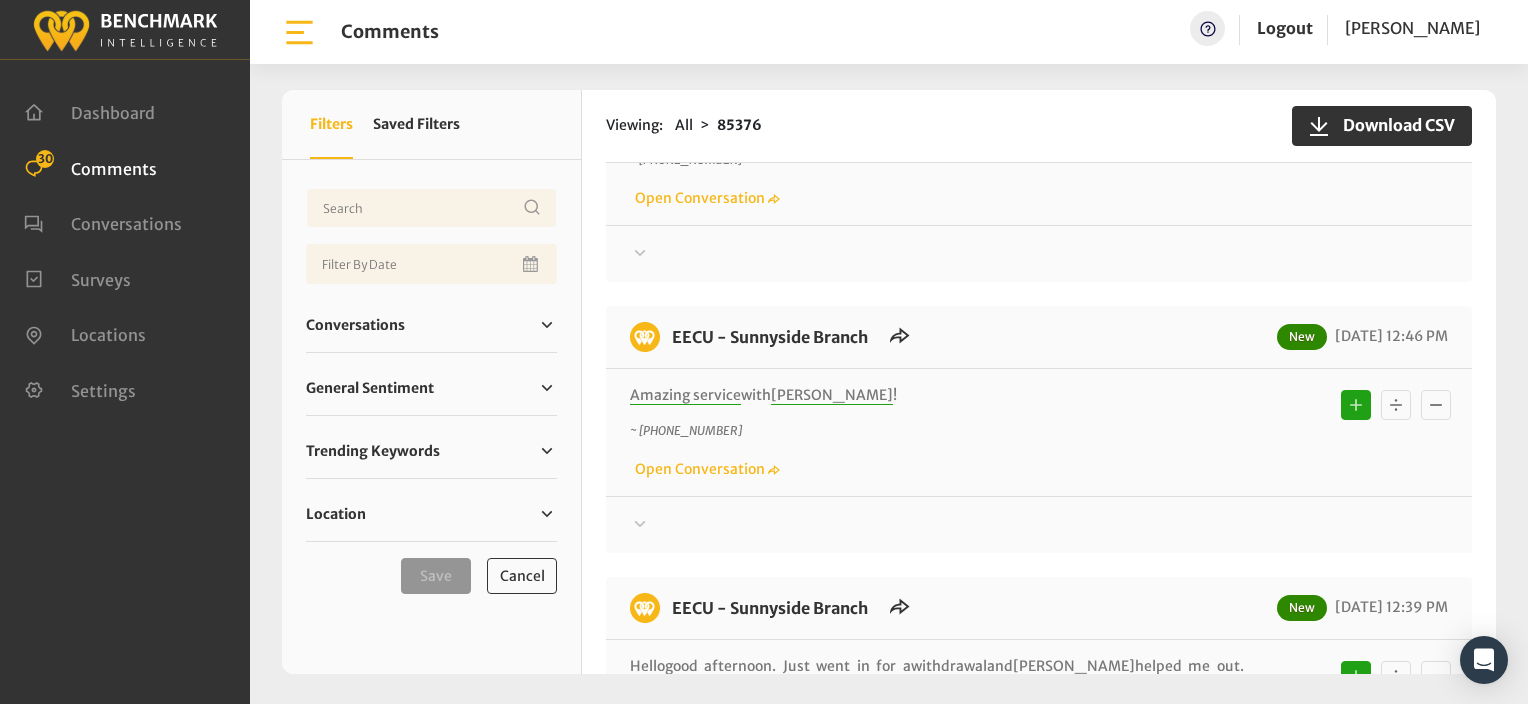 scroll, scrollTop: 1062, scrollLeft: 0, axis: vertical 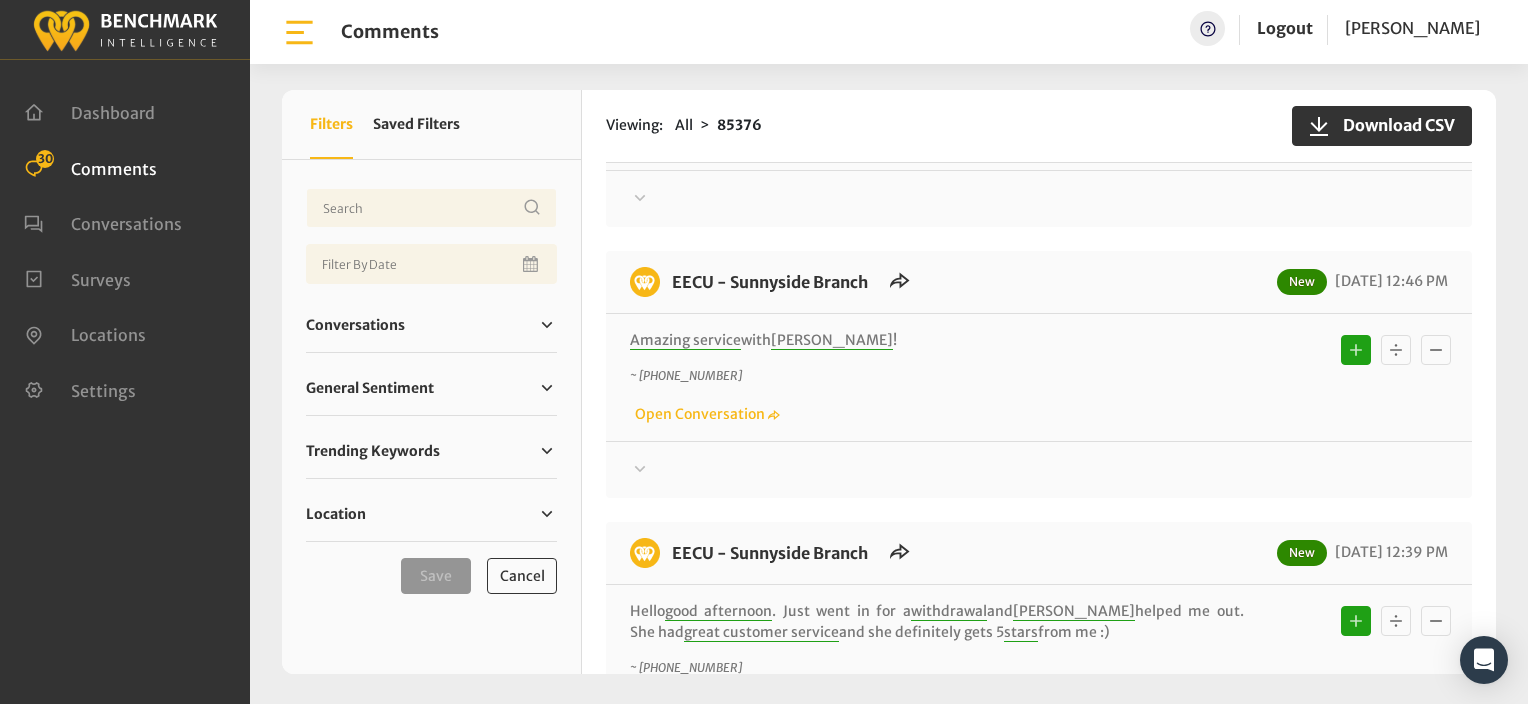 click on "~ +15595195168
Open Conversation" 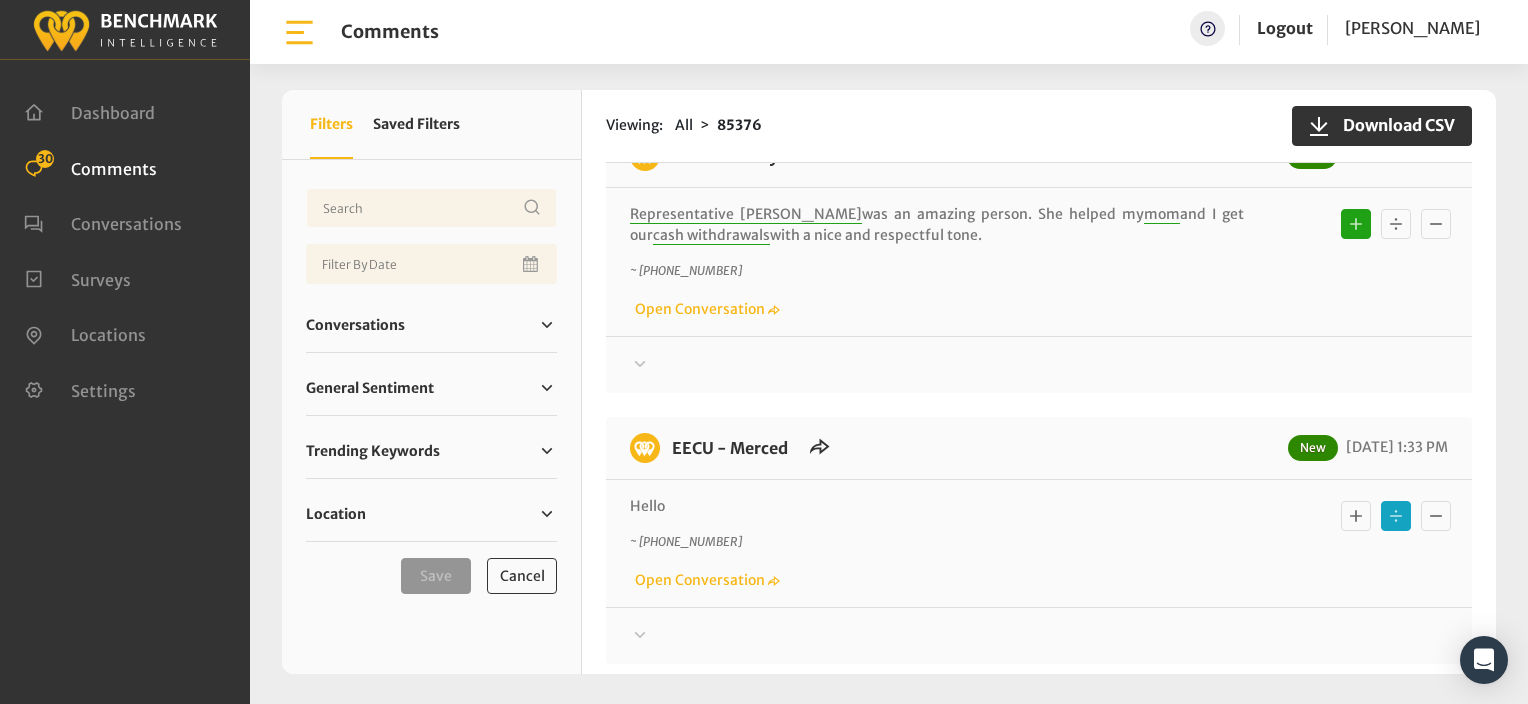 scroll, scrollTop: 0, scrollLeft: 0, axis: both 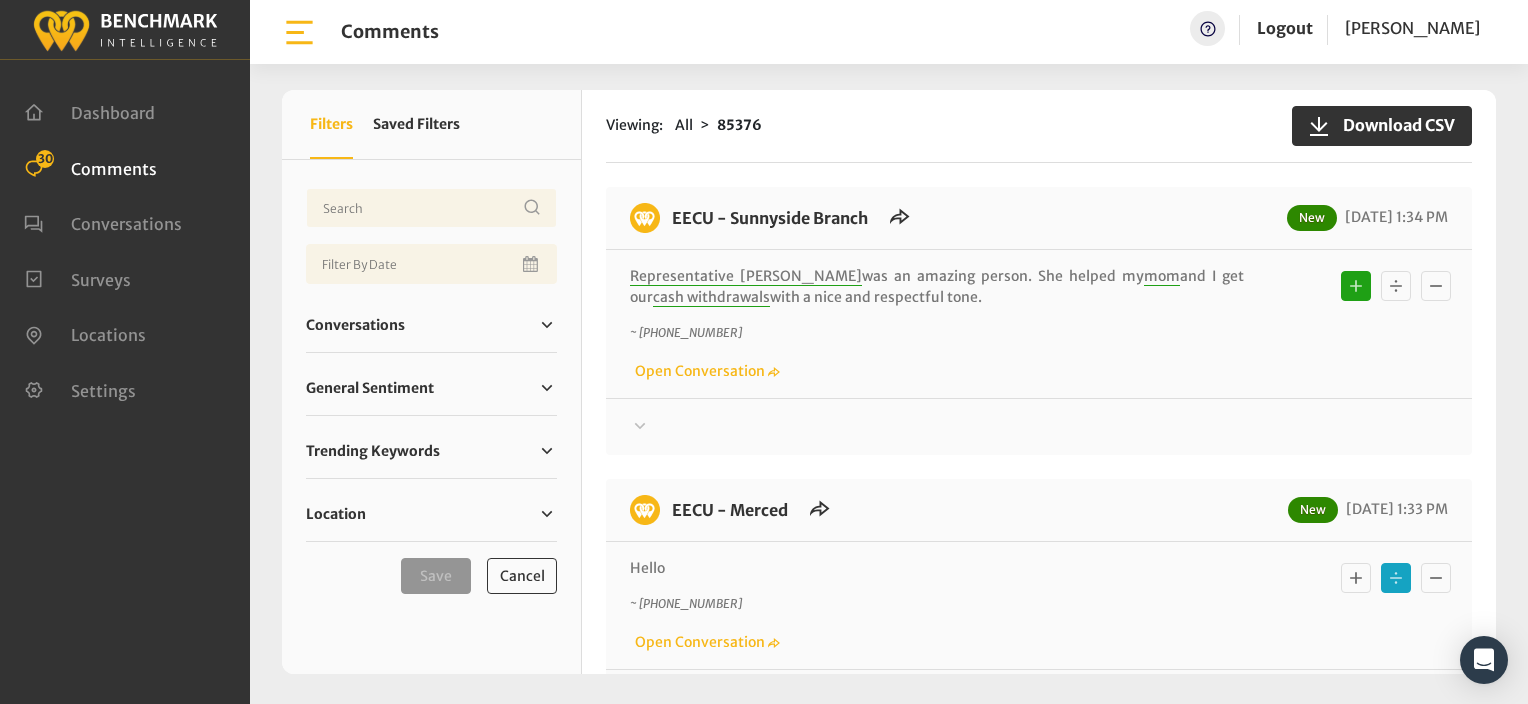 click on "Thanks! We appreciate your feedback about EECU. If at any time you wish to end this conversation, simply text 'STOP'.
Based on positive sentiment
Sent 27 minutes ago" 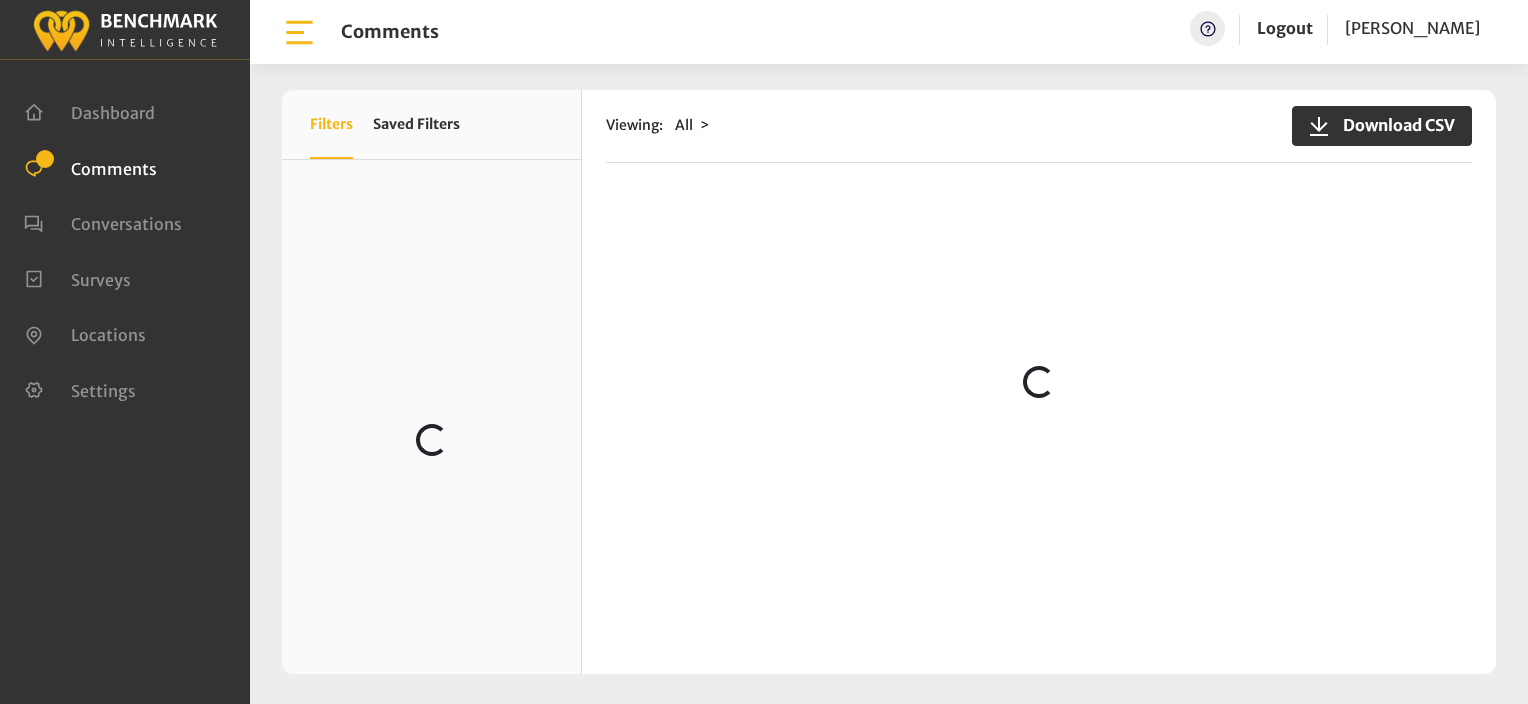 scroll, scrollTop: 0, scrollLeft: 0, axis: both 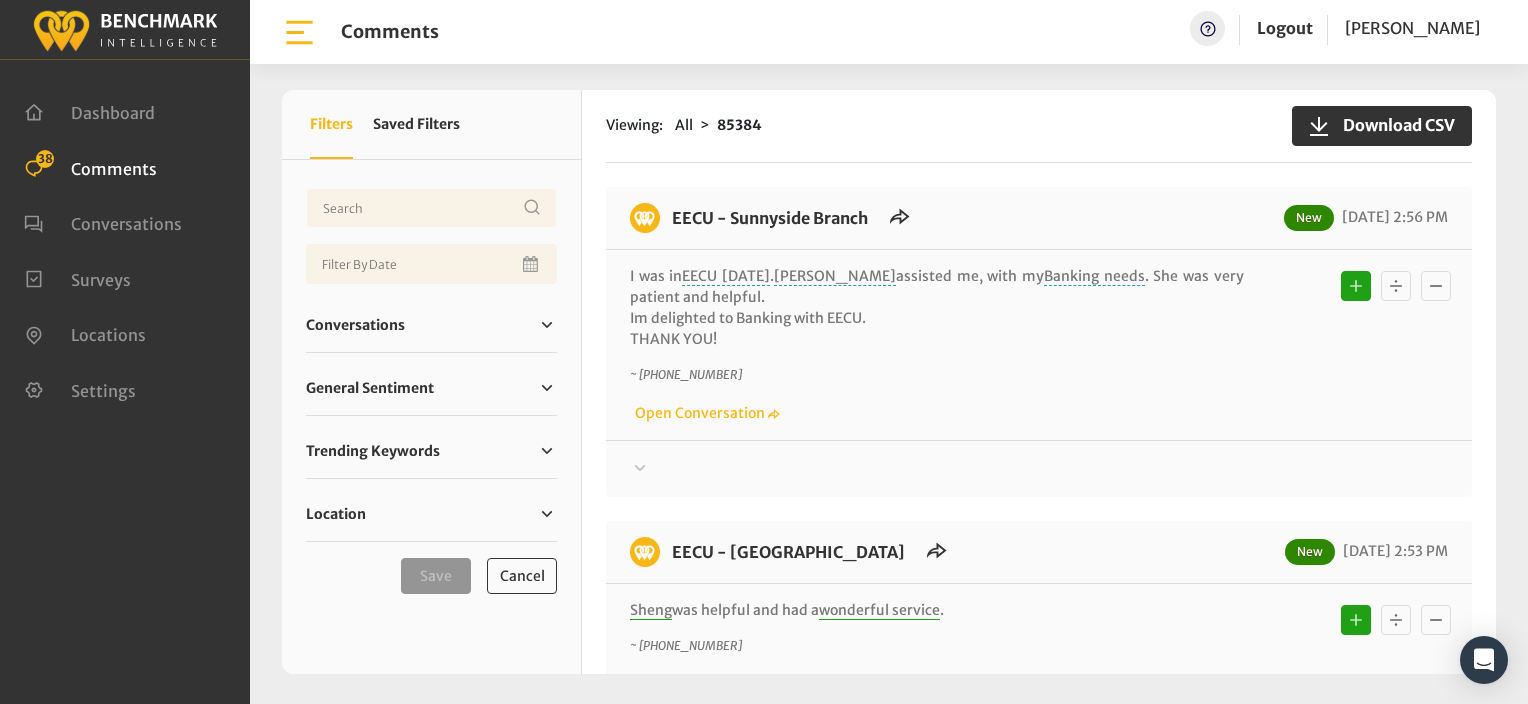 click on "~ [PHONE_NUMBER]
Open Conversation" 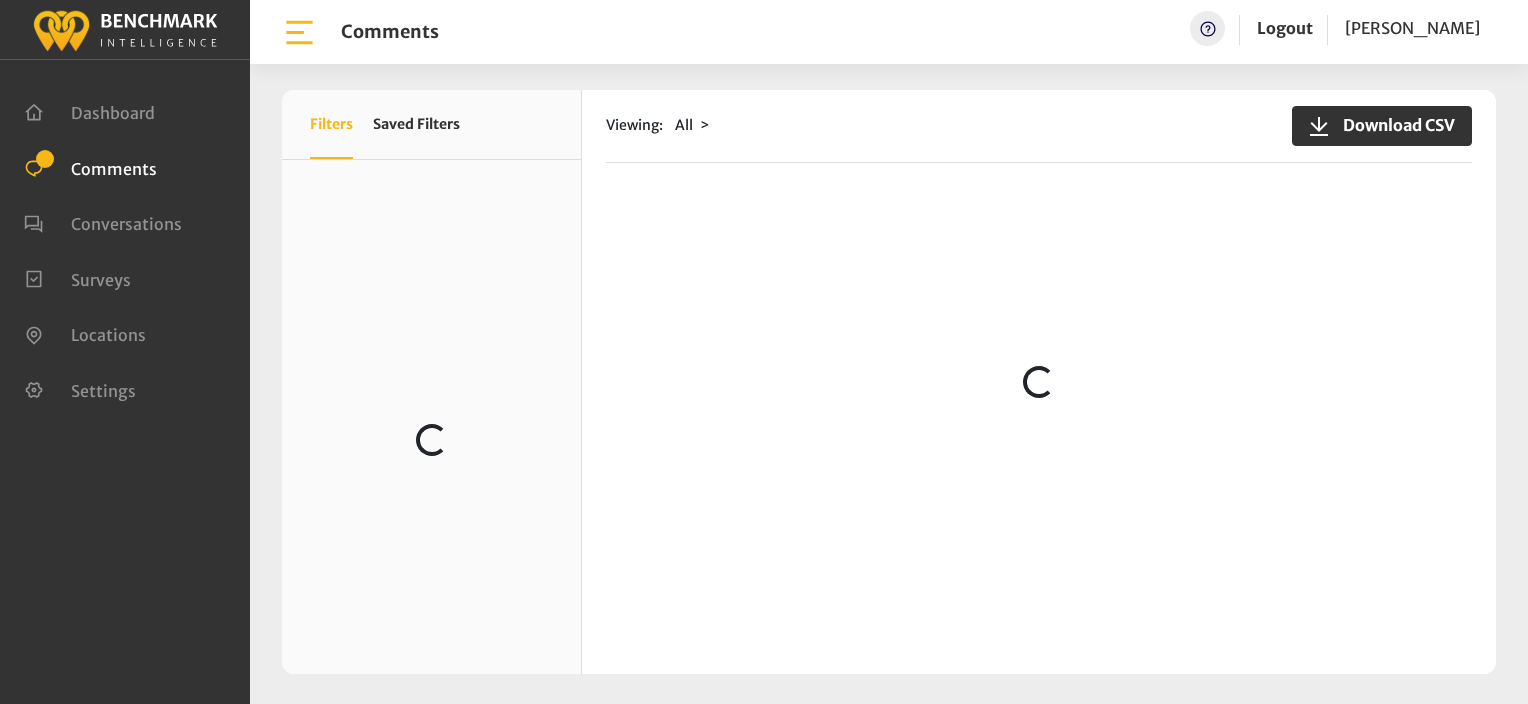 scroll, scrollTop: 0, scrollLeft: 0, axis: both 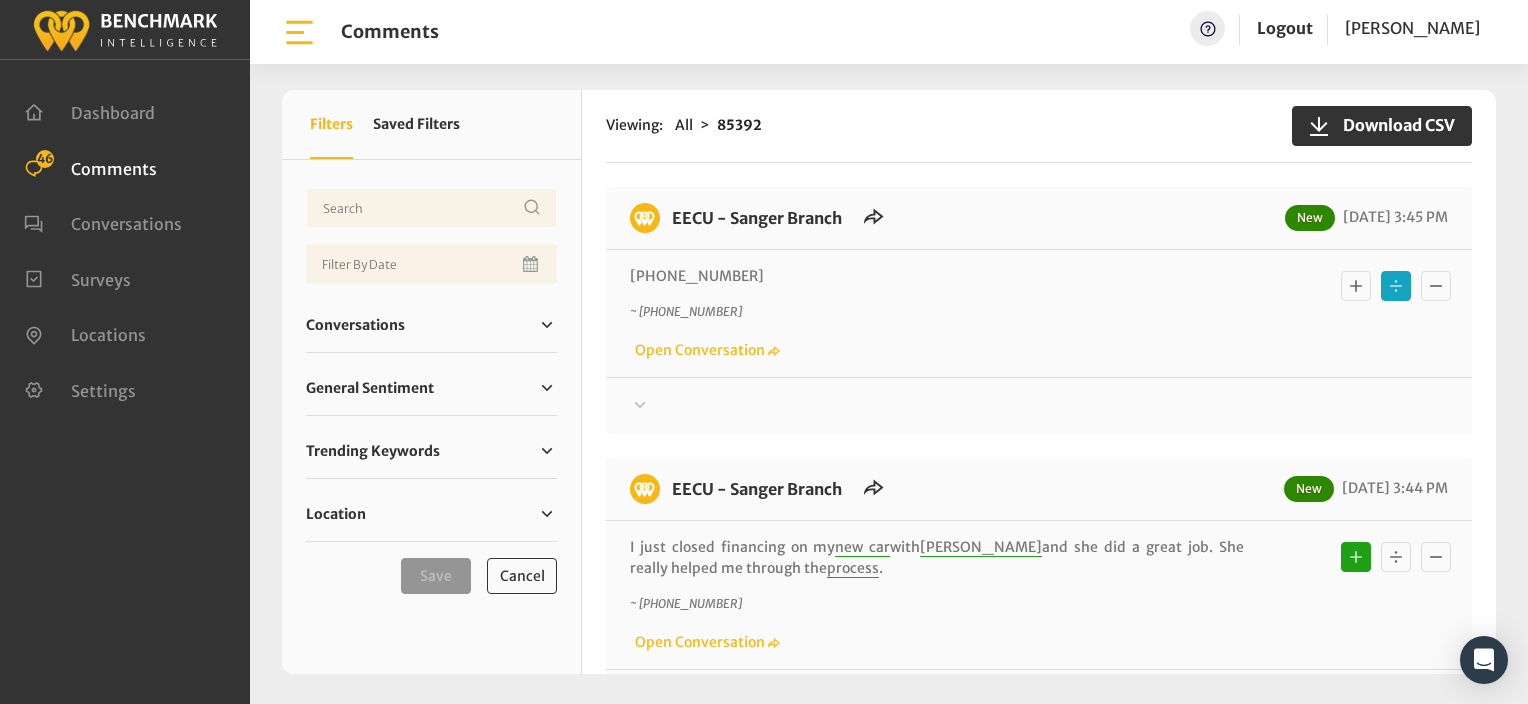 click 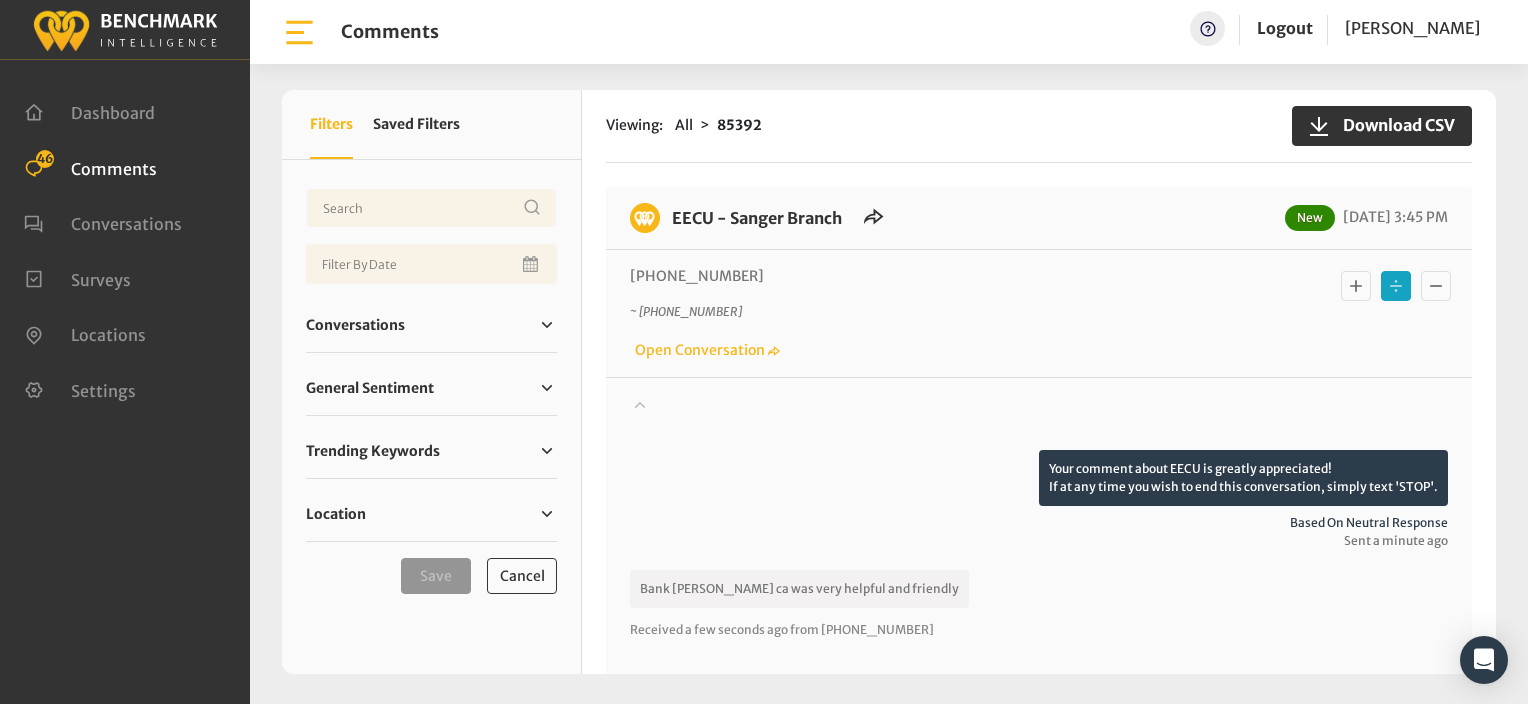 click 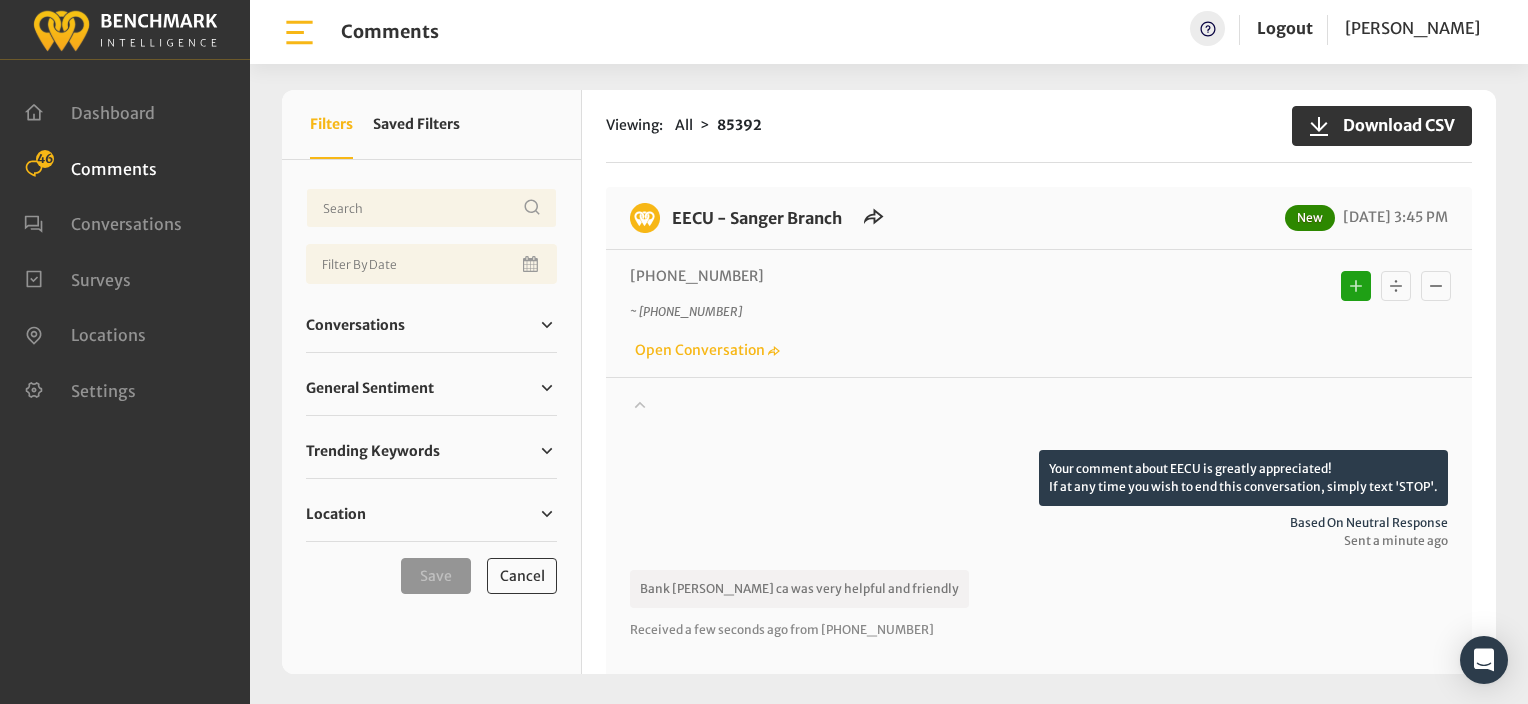 type 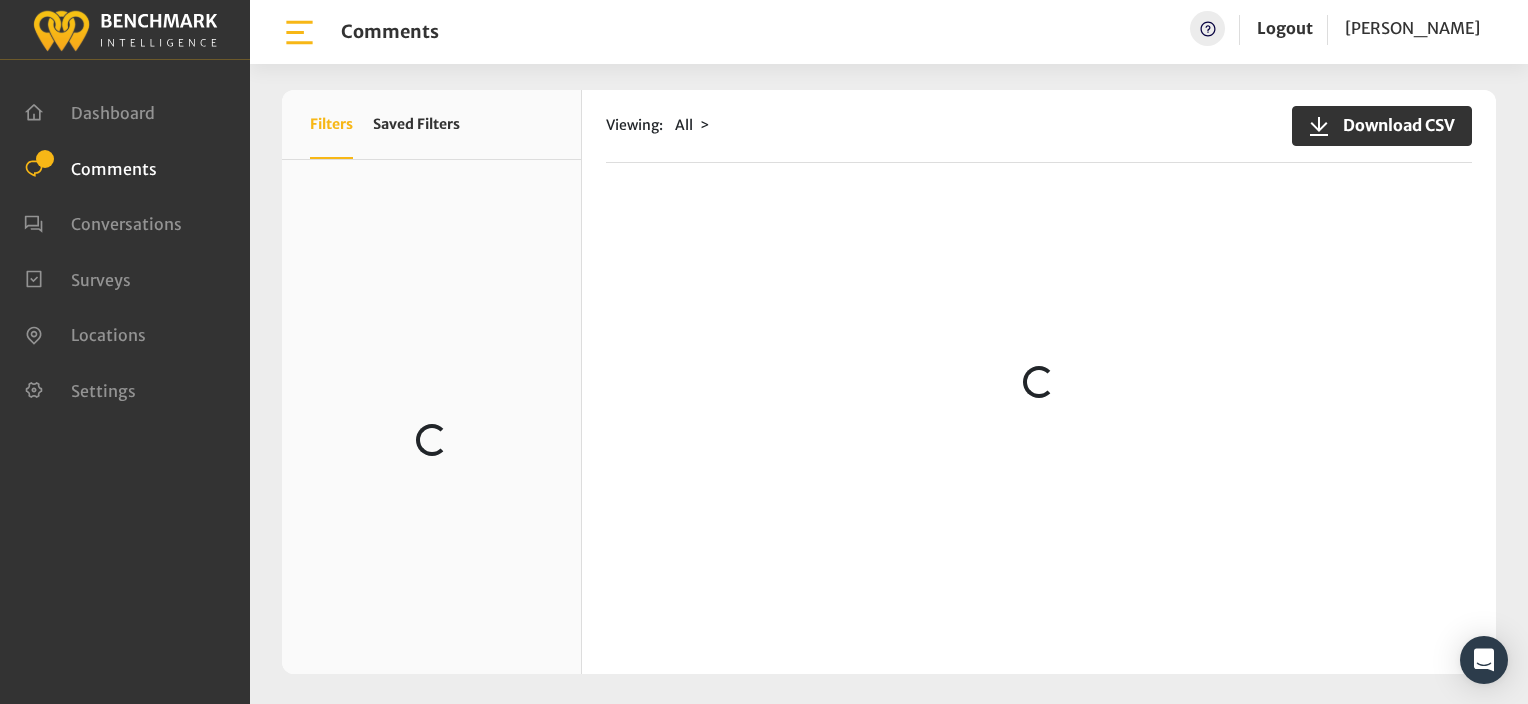 scroll, scrollTop: 0, scrollLeft: 0, axis: both 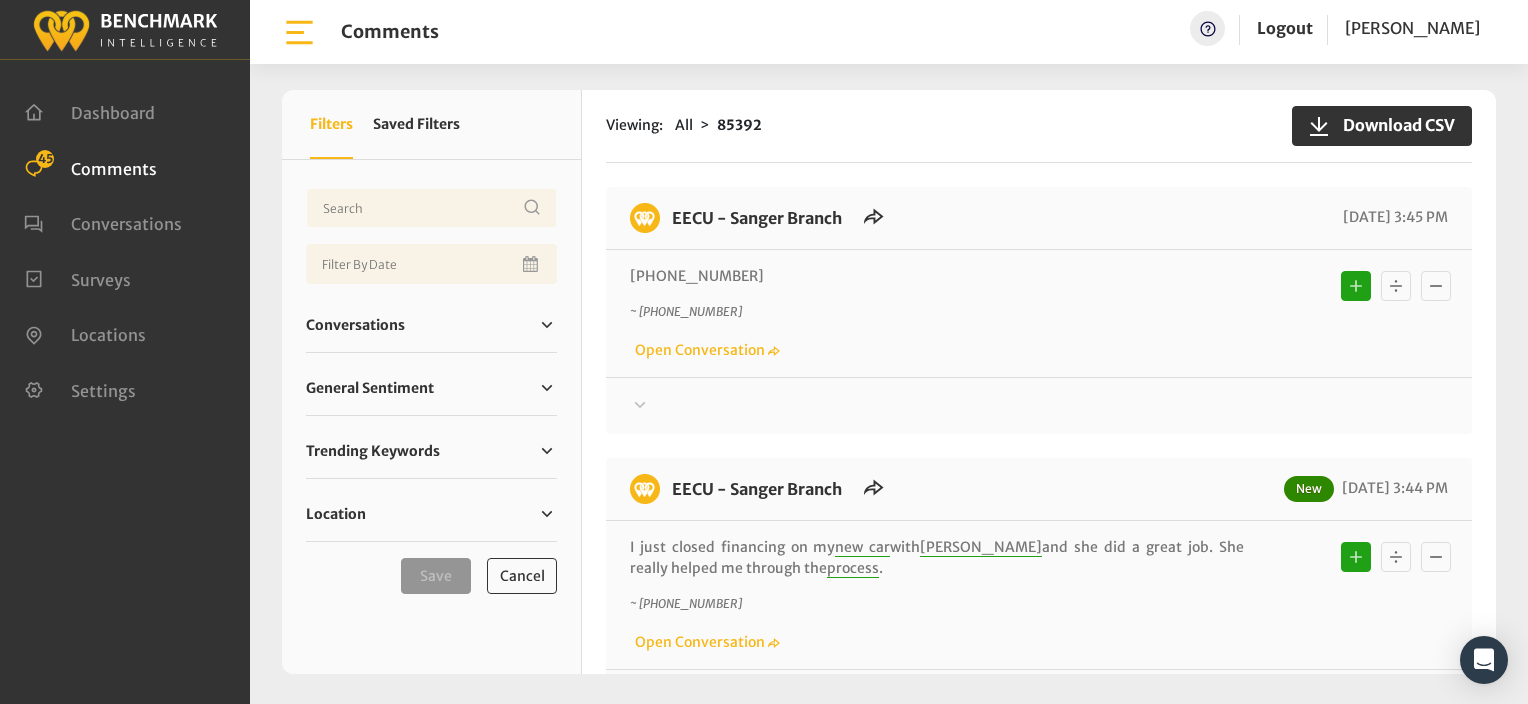 drag, startPoint x: 1048, startPoint y: 304, endPoint x: 940, endPoint y: 244, distance: 123.54756 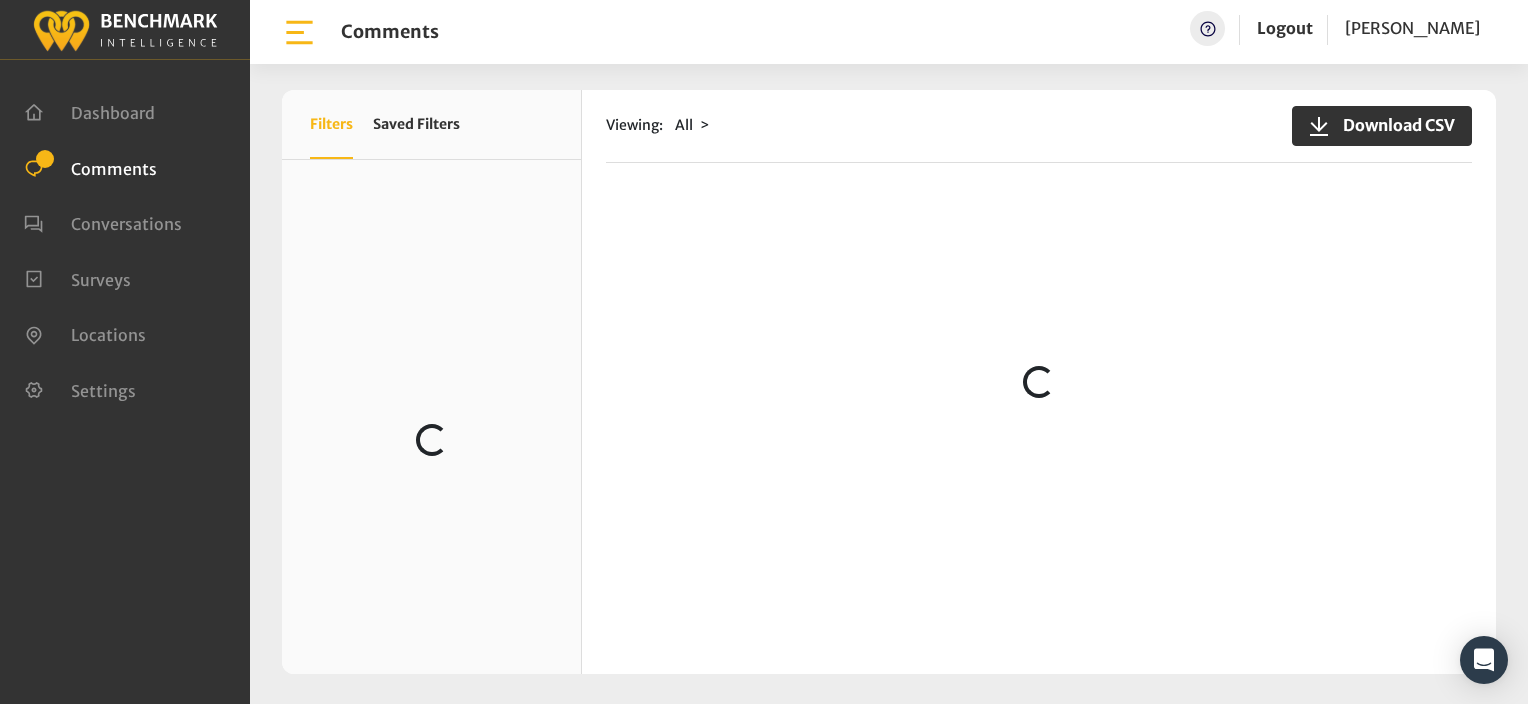 scroll, scrollTop: 0, scrollLeft: 0, axis: both 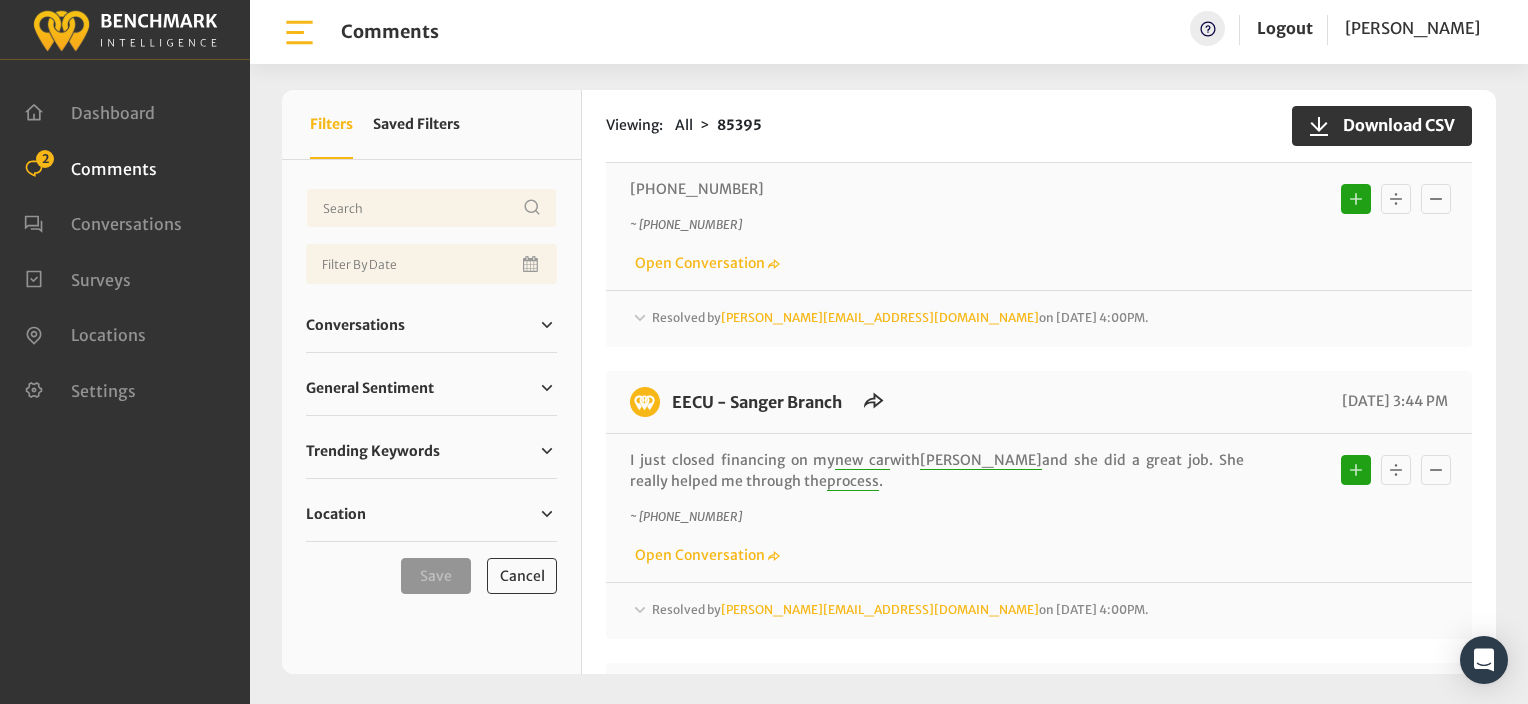 click 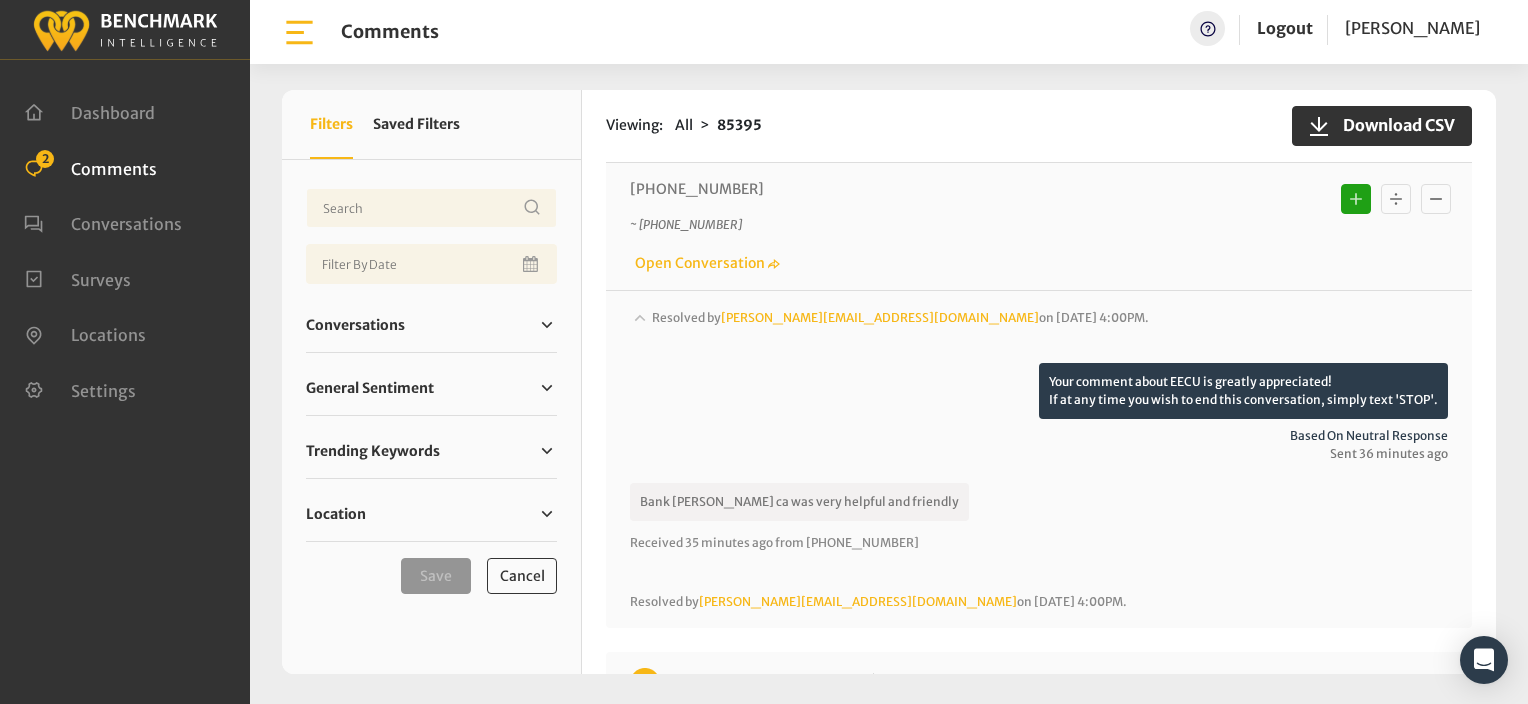click 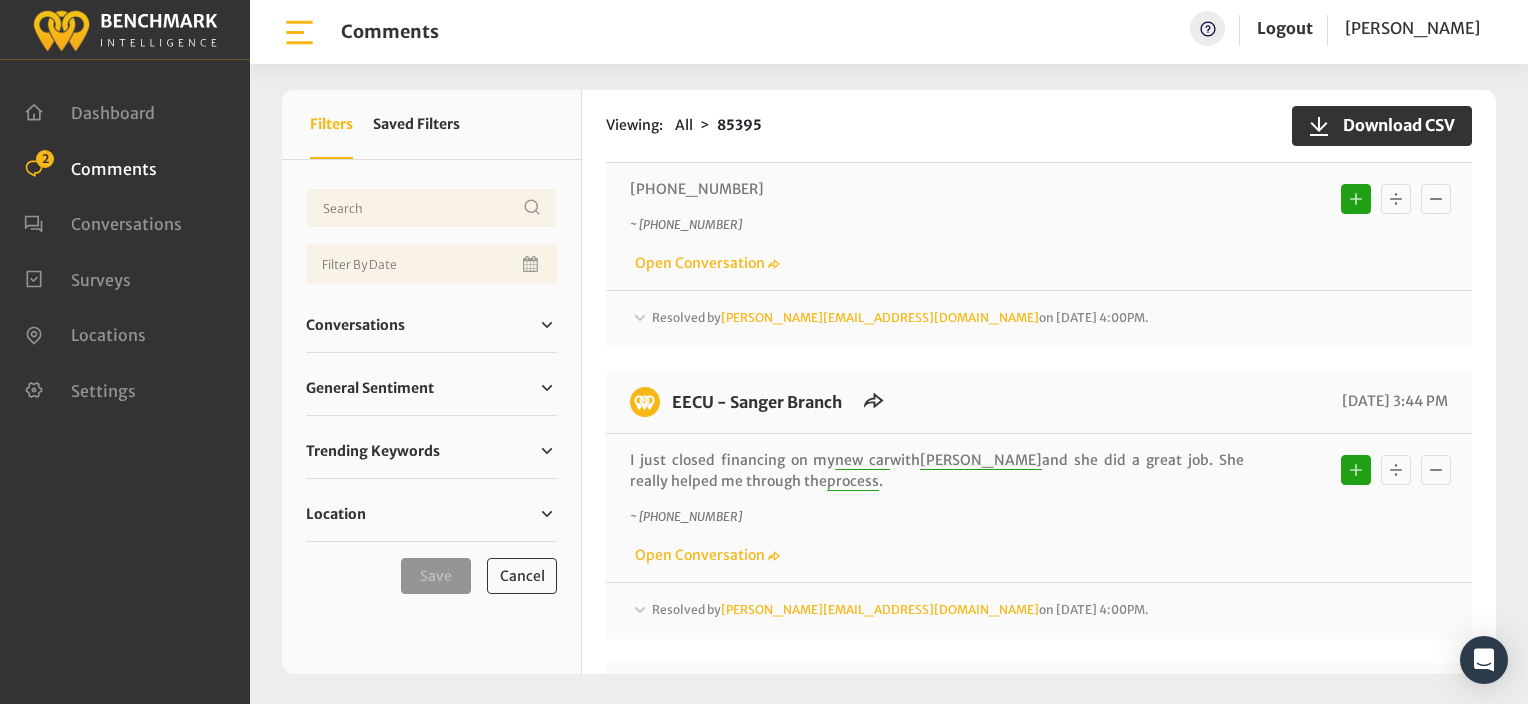 click on "~ [PHONE_NUMBER]
Open Conversation" 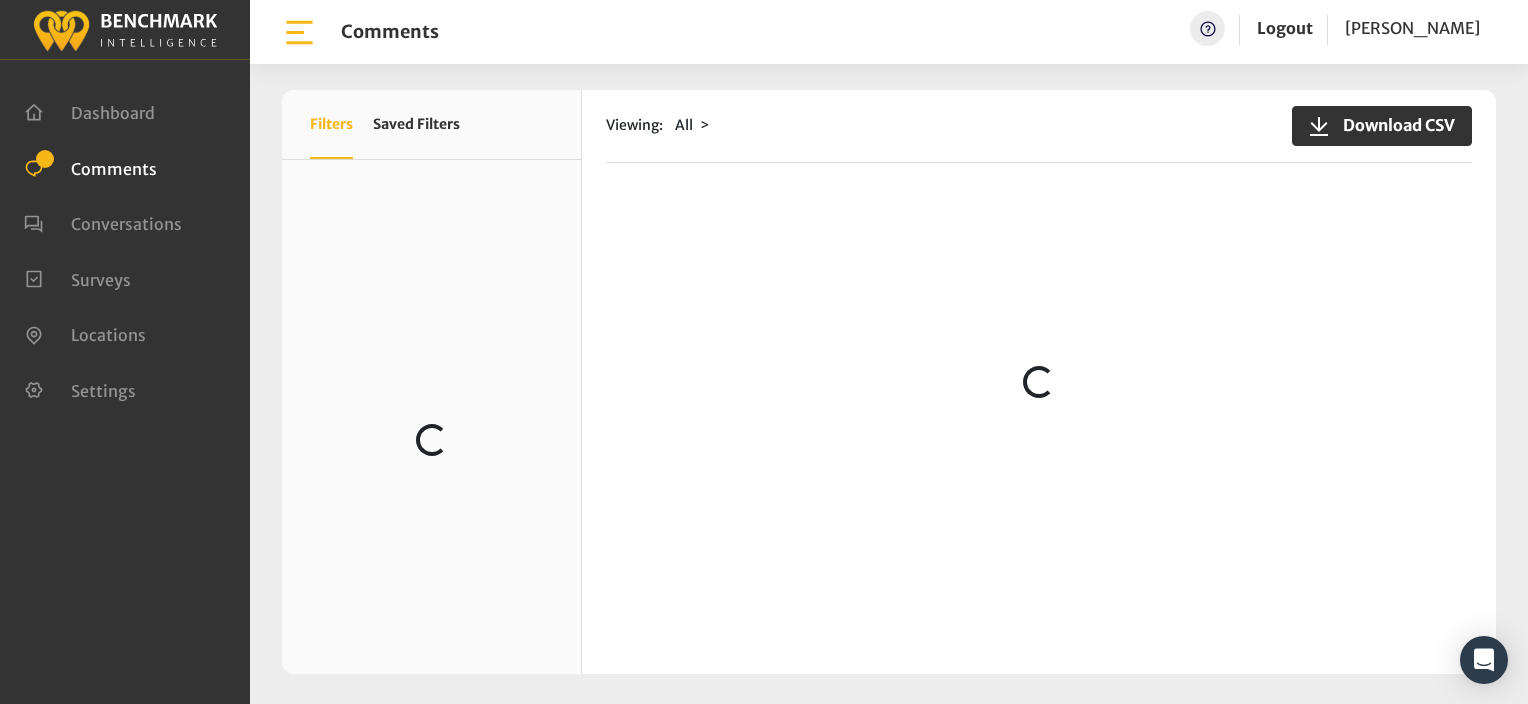 scroll, scrollTop: 0, scrollLeft: 0, axis: both 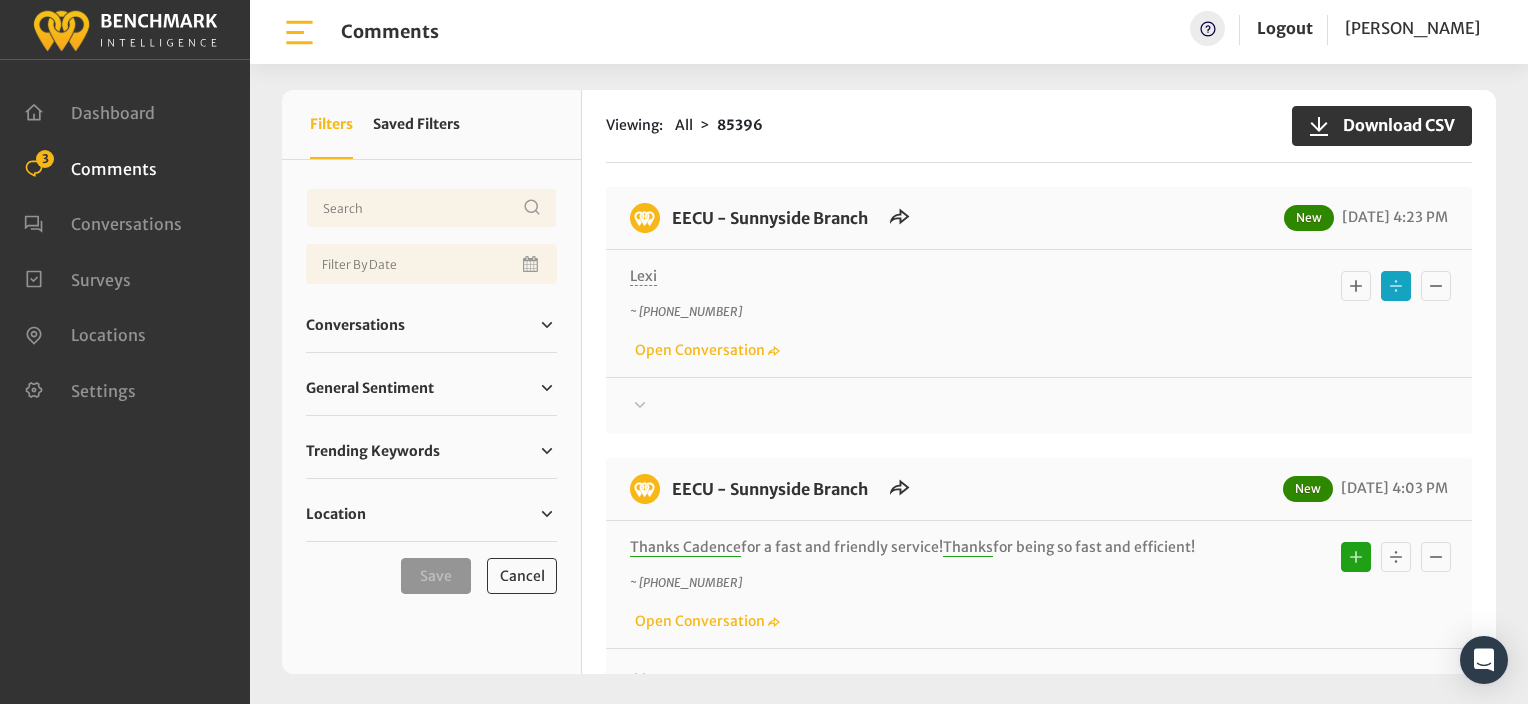 click 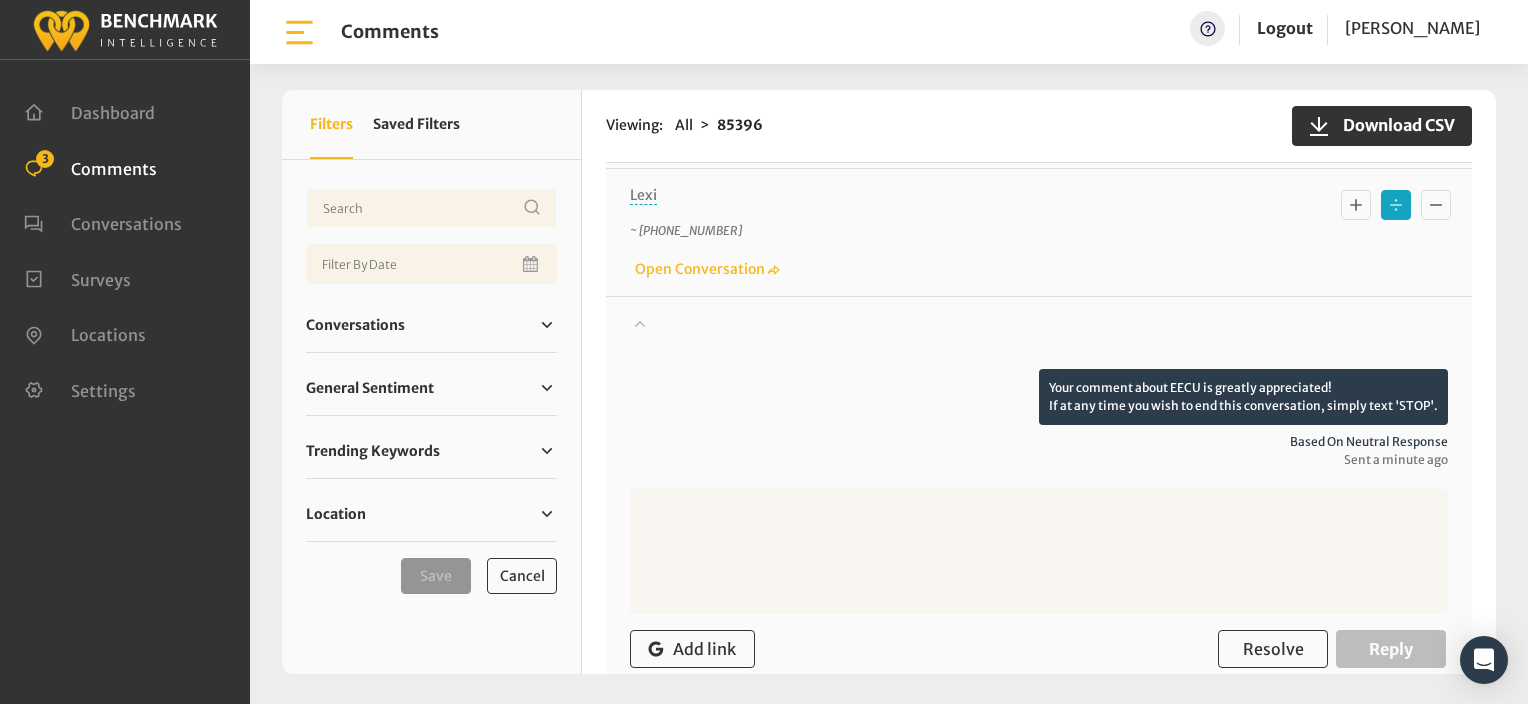 scroll, scrollTop: 0, scrollLeft: 0, axis: both 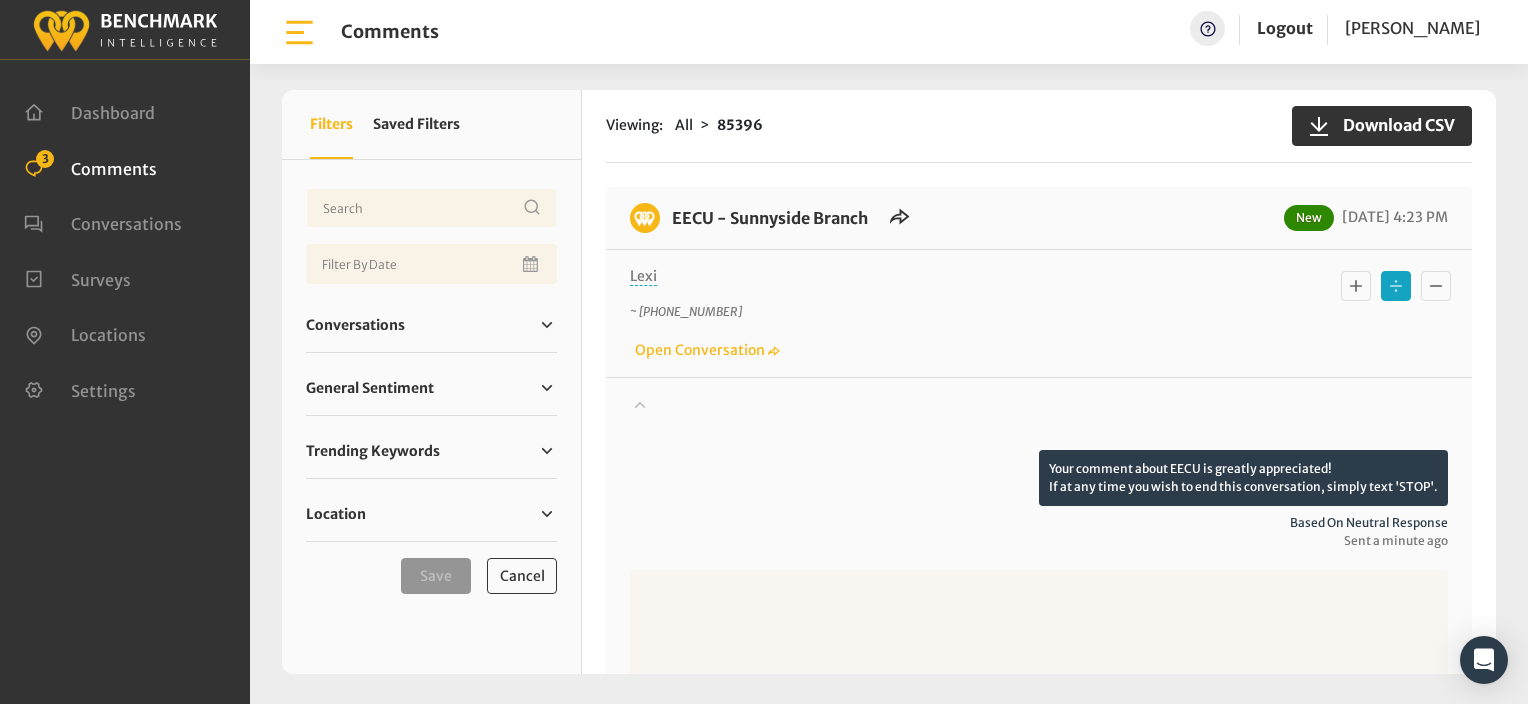 click at bounding box center (1039, 632) 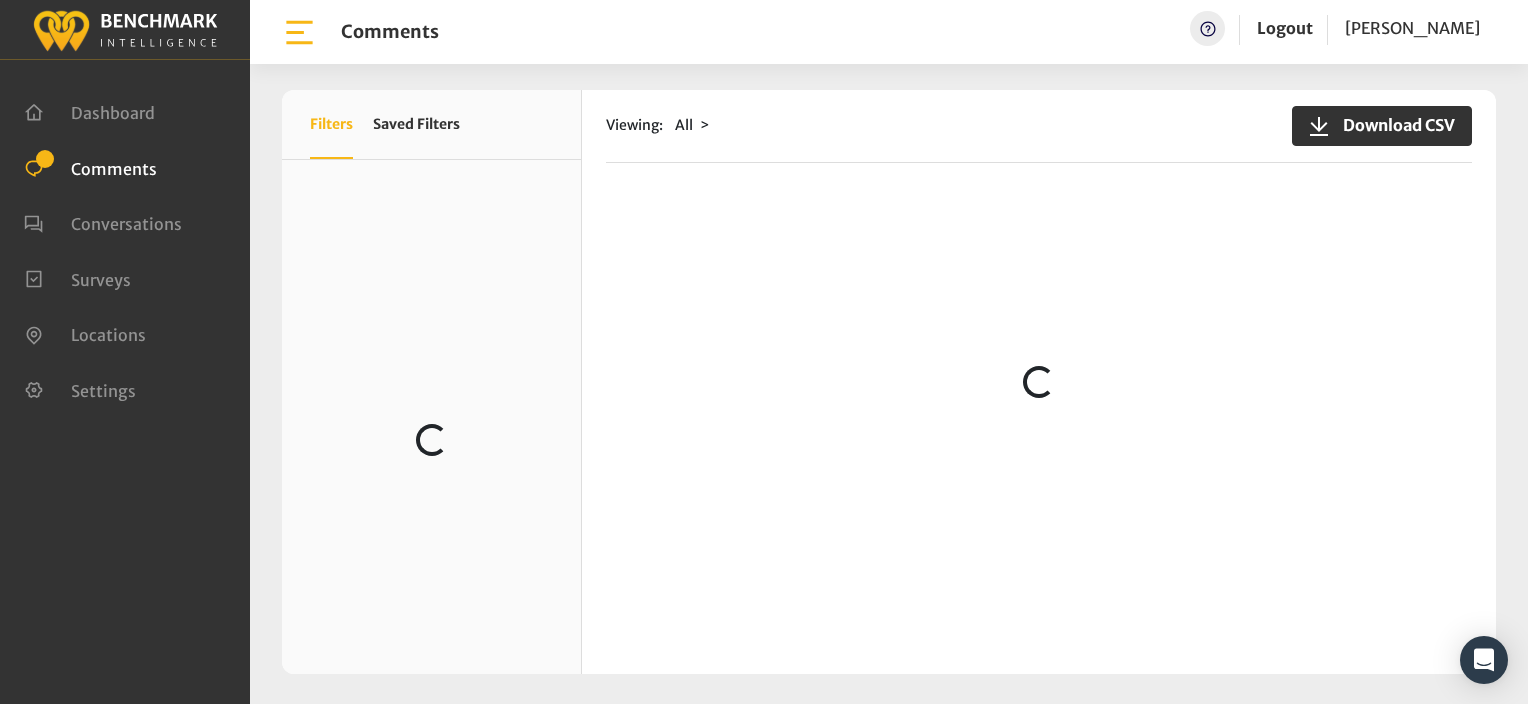 scroll, scrollTop: 0, scrollLeft: 0, axis: both 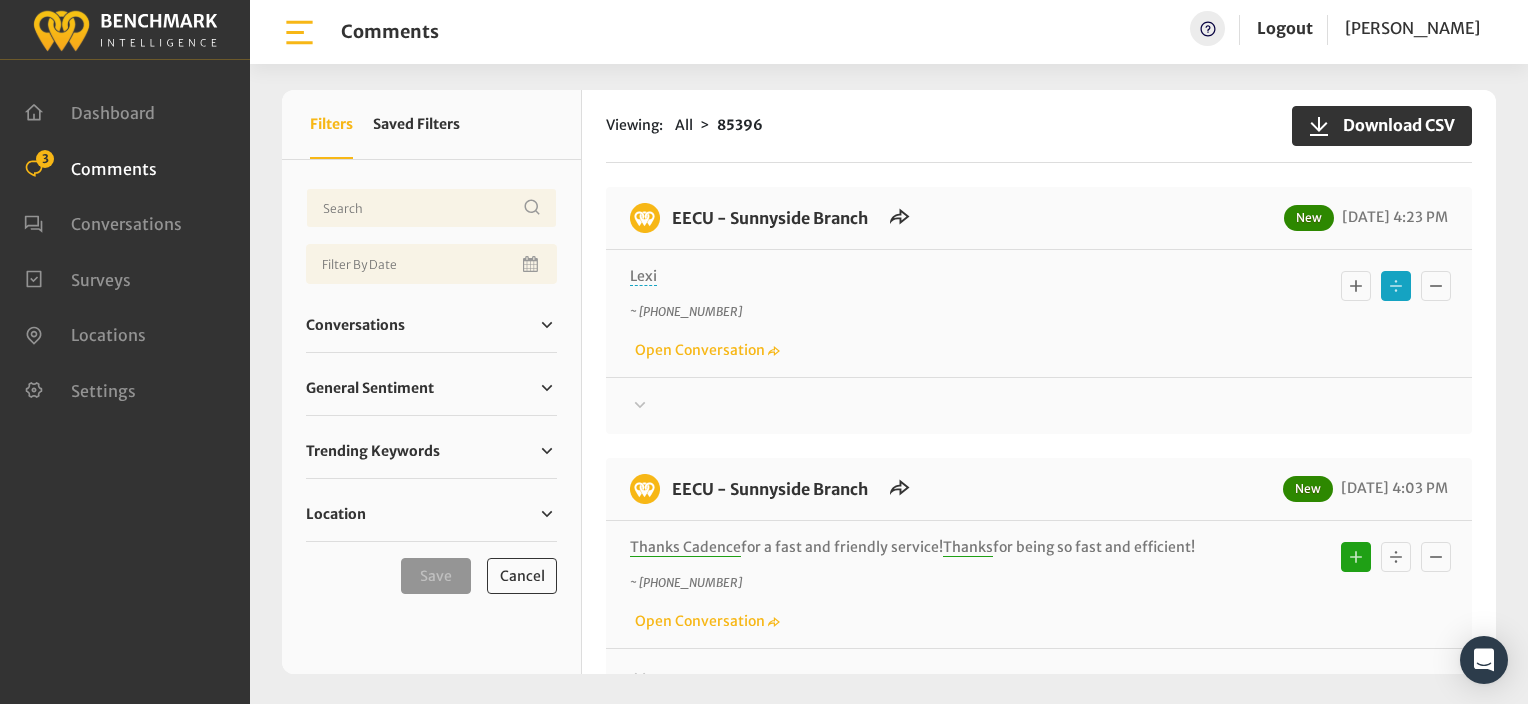 click 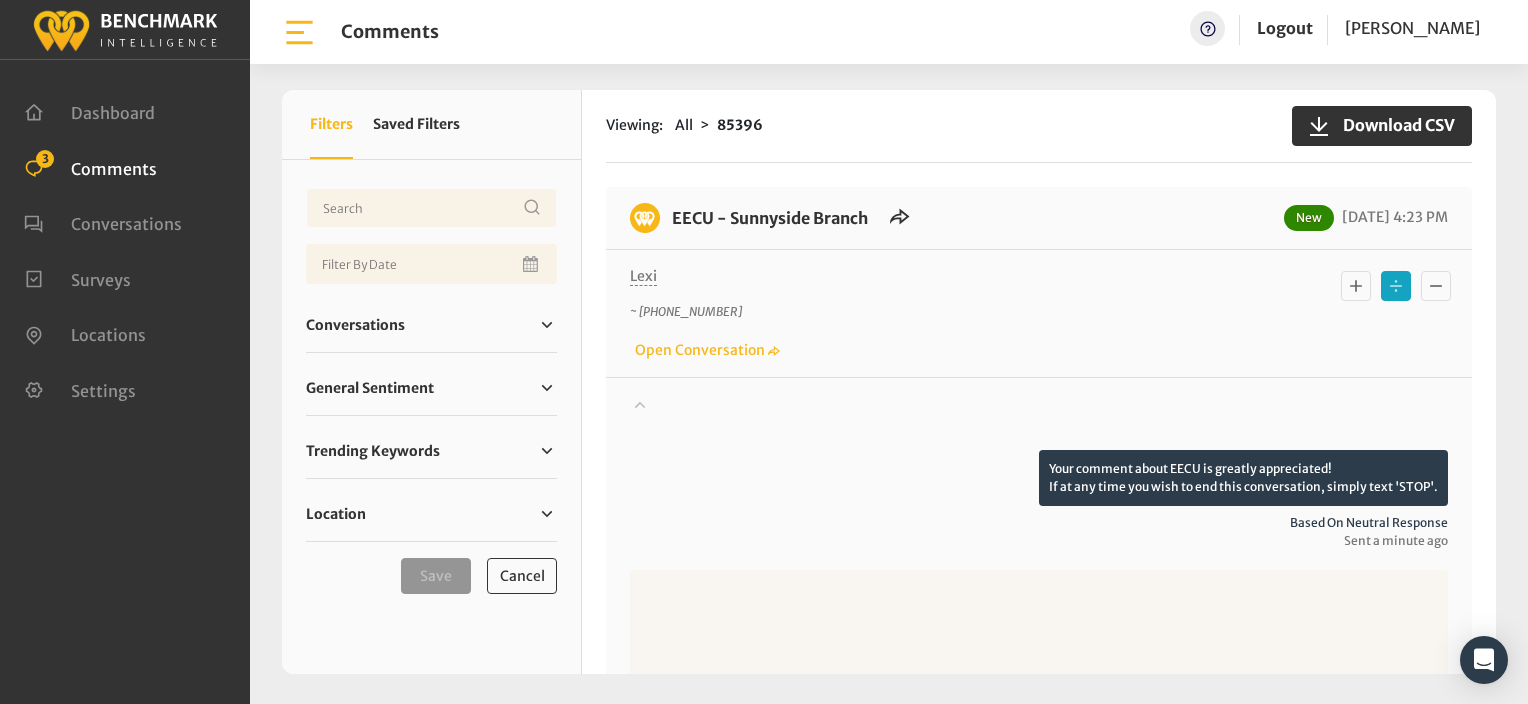 click 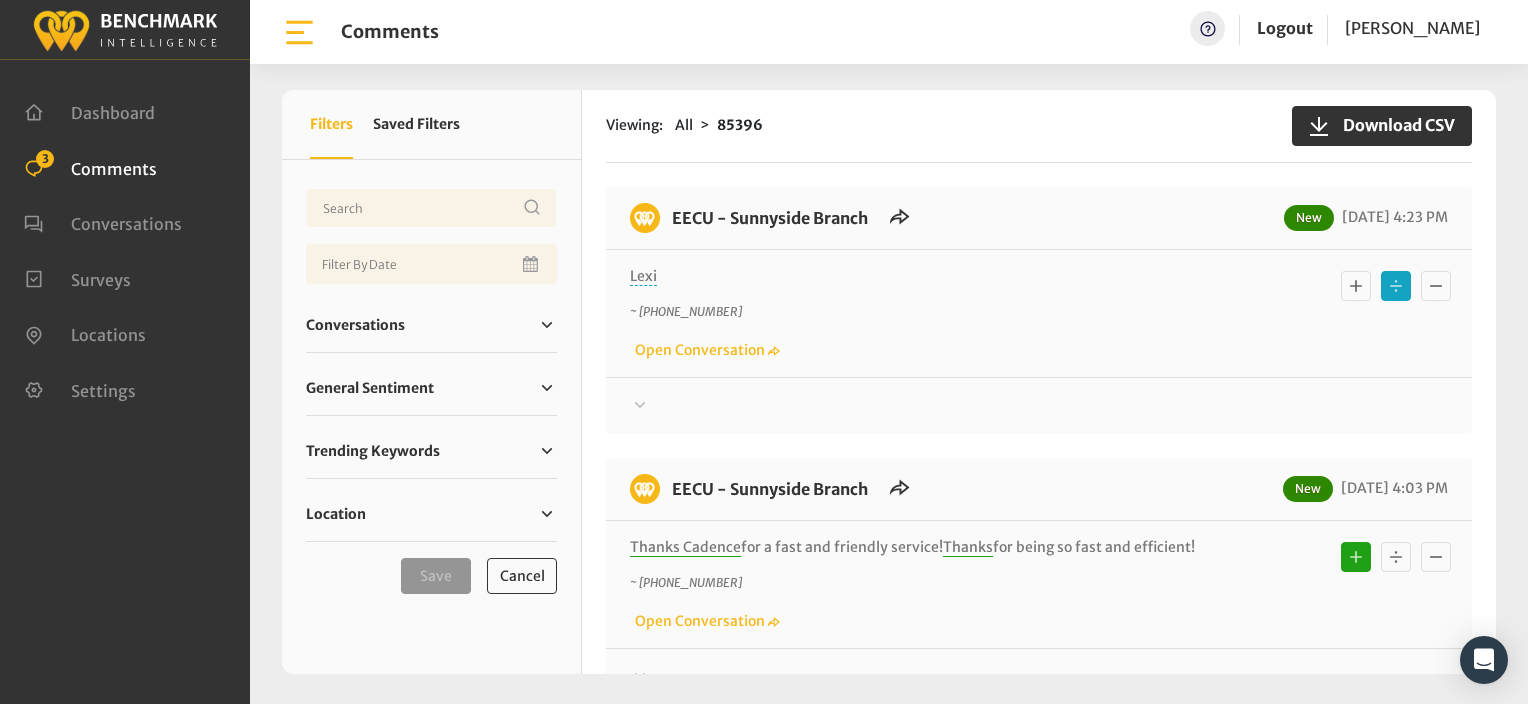 click on "Lexi
~ +15594486704
Open Conversation" 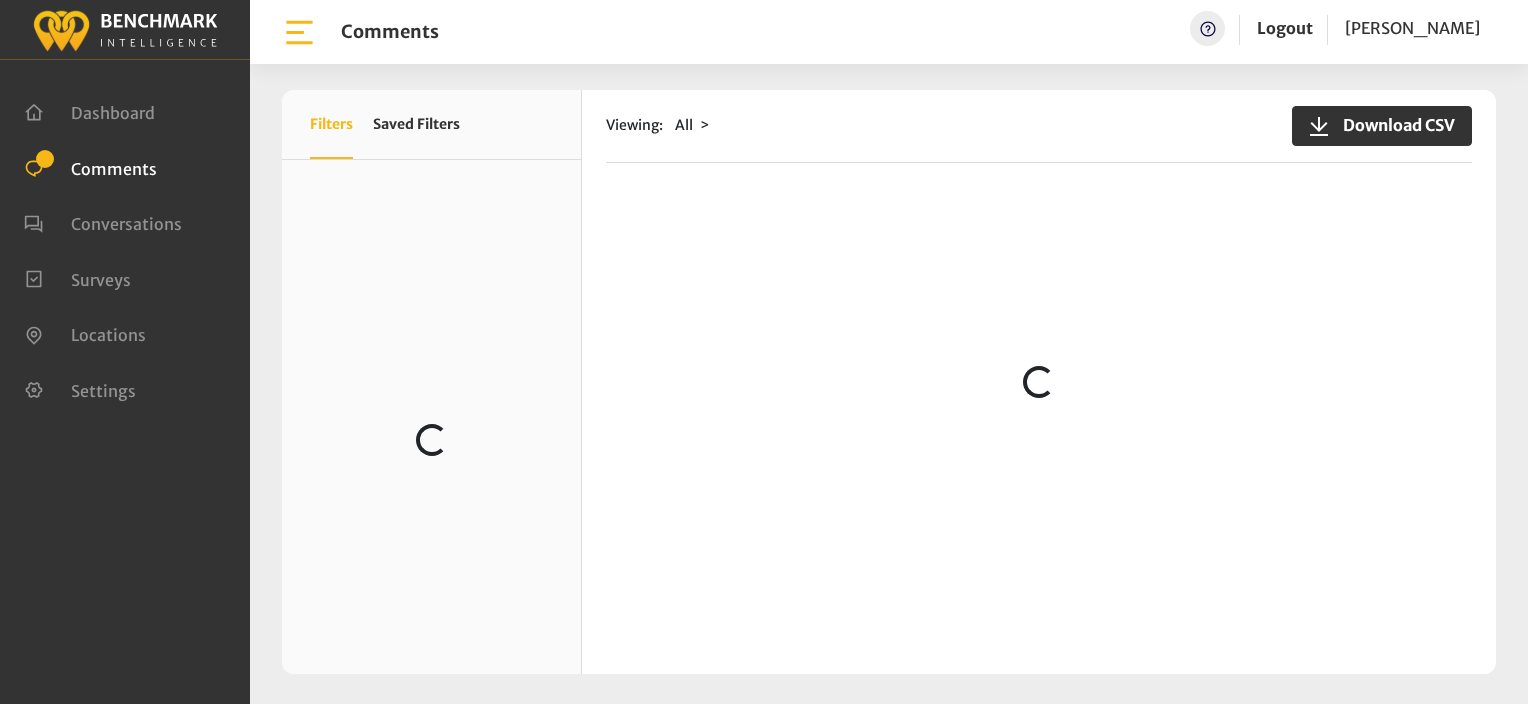 scroll, scrollTop: 0, scrollLeft: 0, axis: both 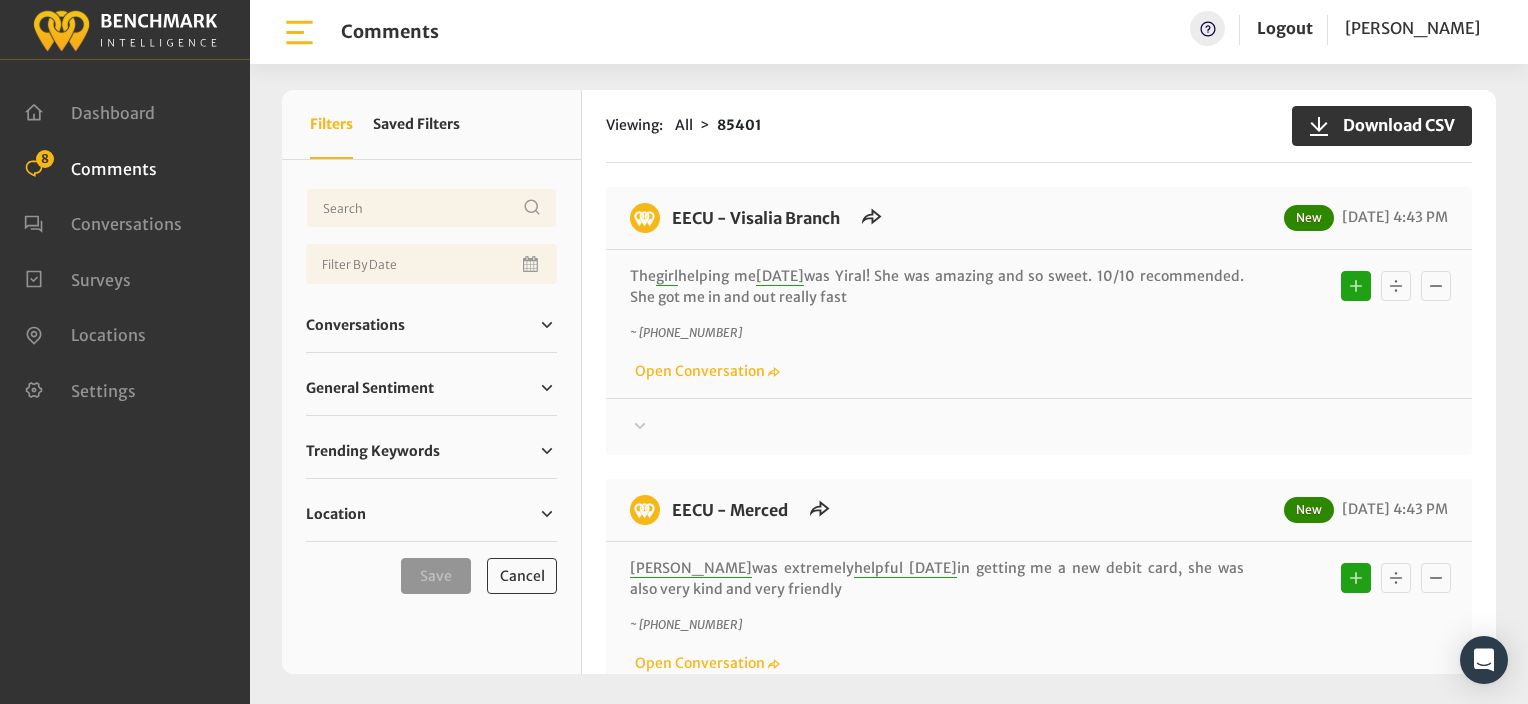 click on "~ [PHONE_NUMBER]
Open Conversation" 